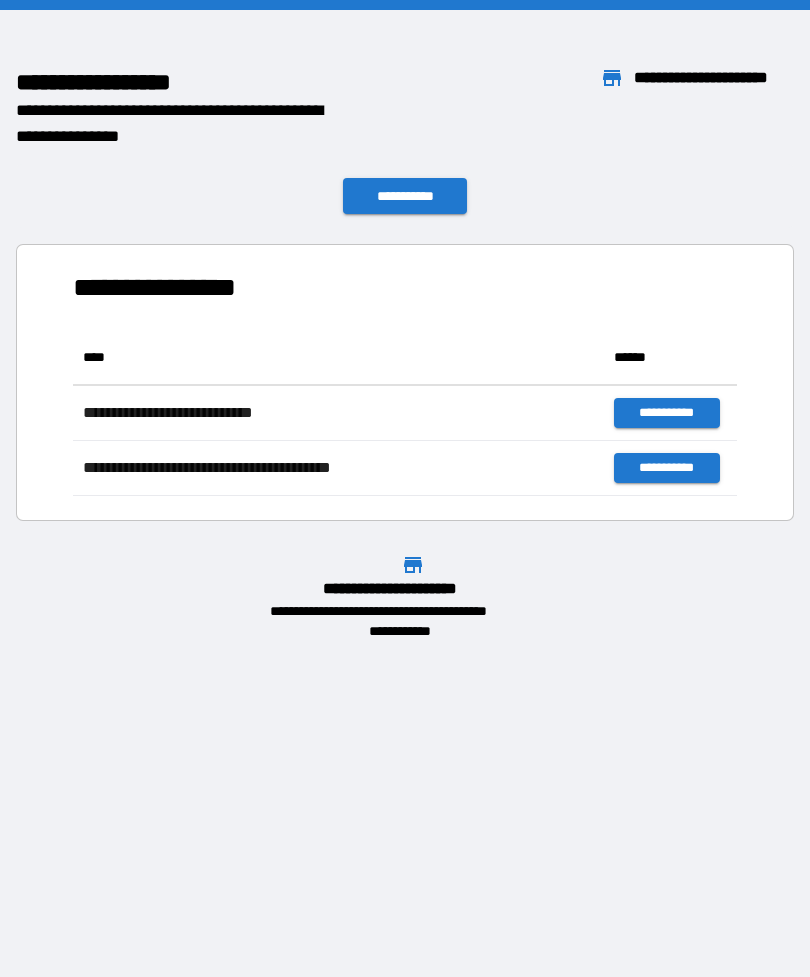 scroll, scrollTop: 0, scrollLeft: 0, axis: both 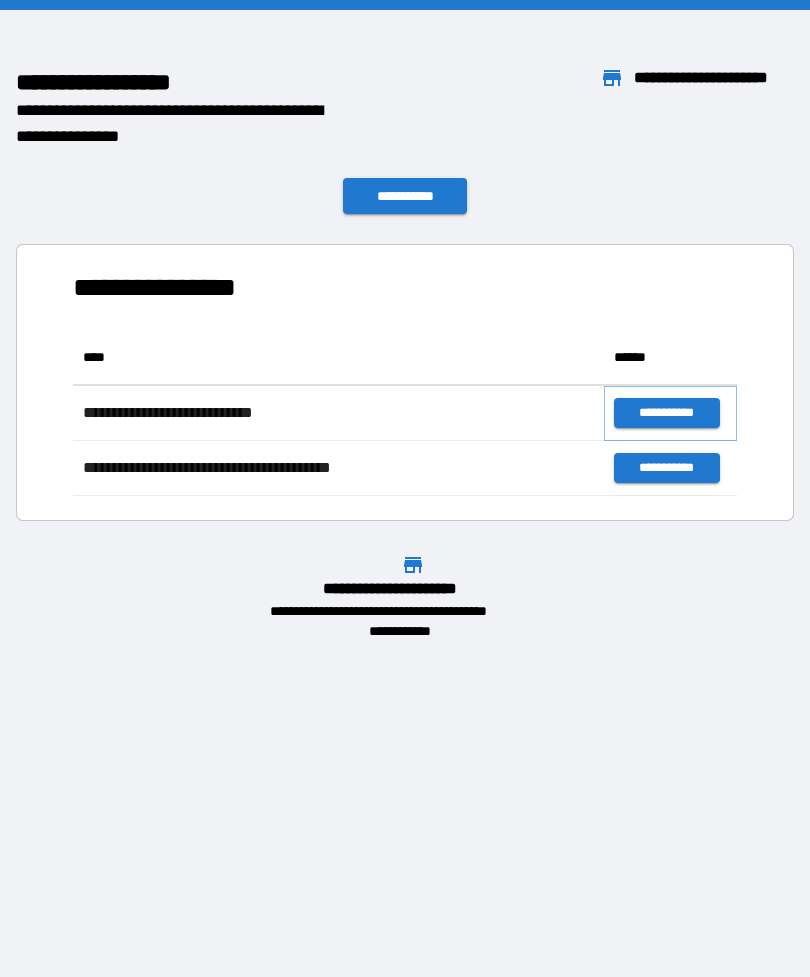 click on "**********" at bounding box center [666, 413] 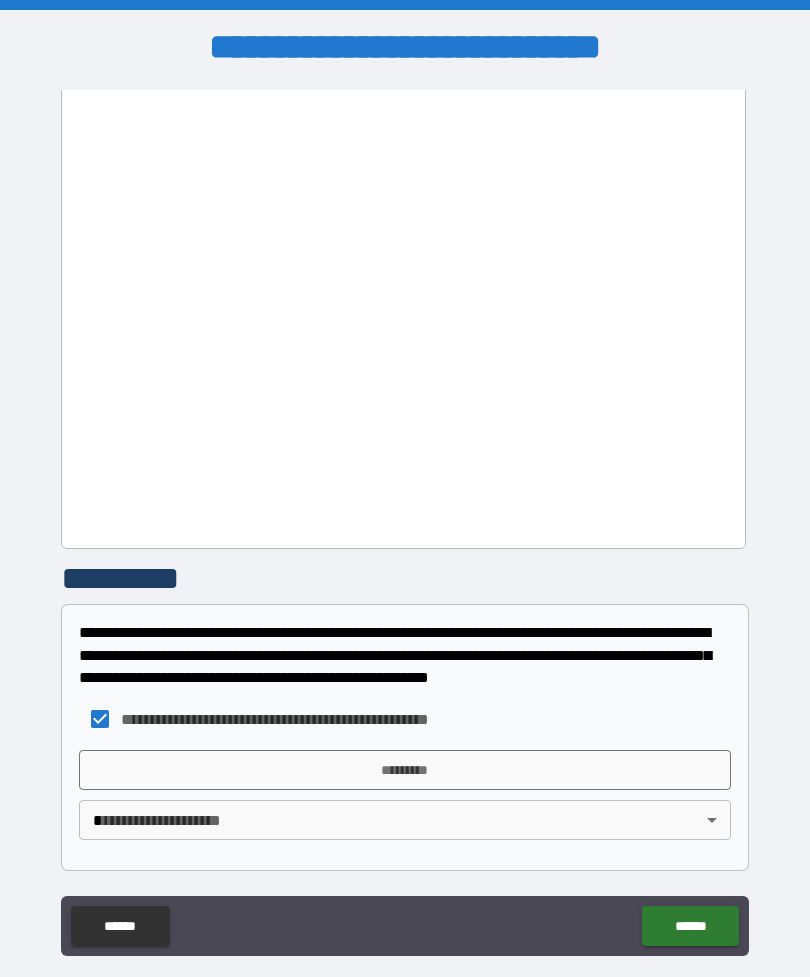 scroll, scrollTop: 1353, scrollLeft: 0, axis: vertical 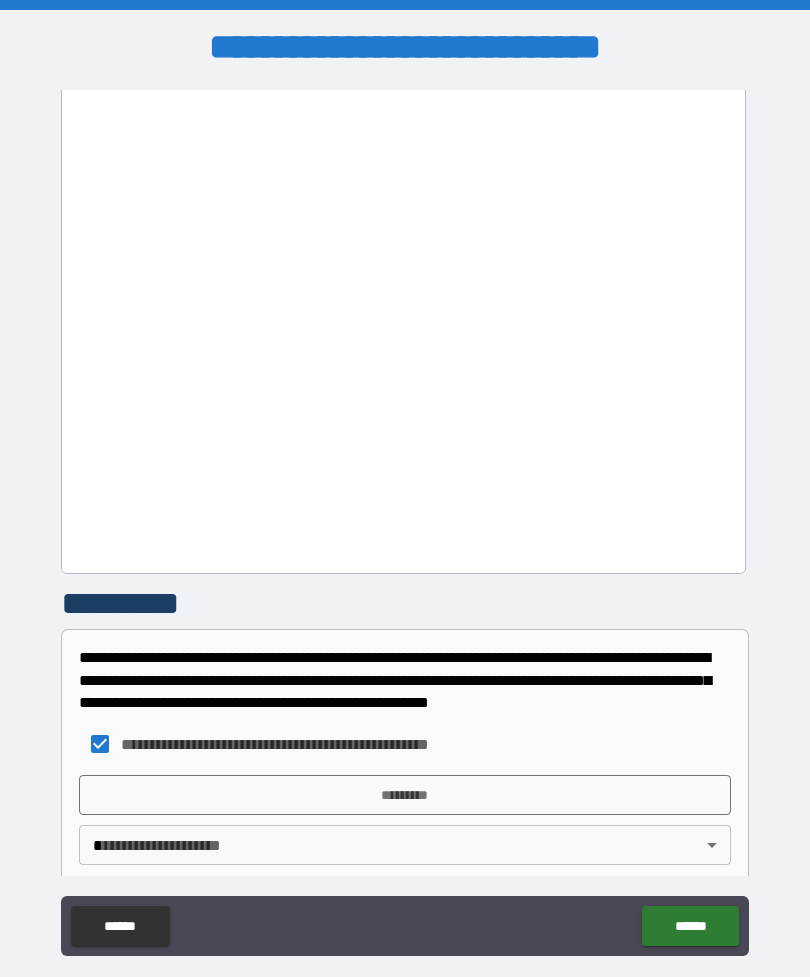 click on "*********" at bounding box center [405, 795] 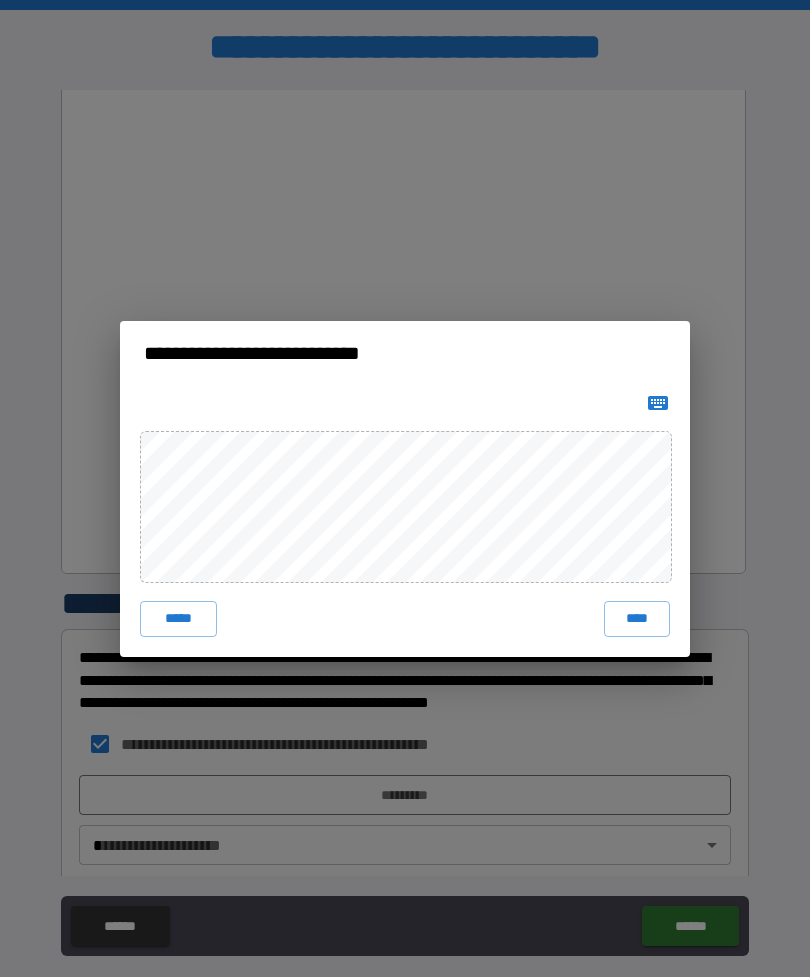 click on "****" at bounding box center [637, 619] 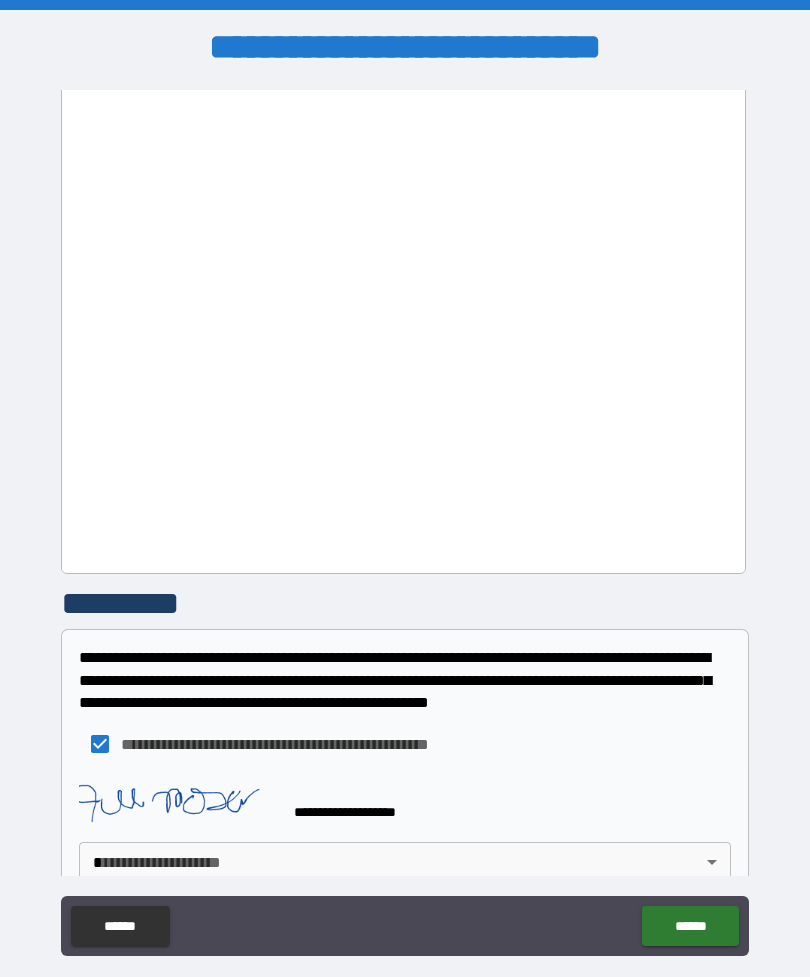 click on "******" at bounding box center [690, 926] 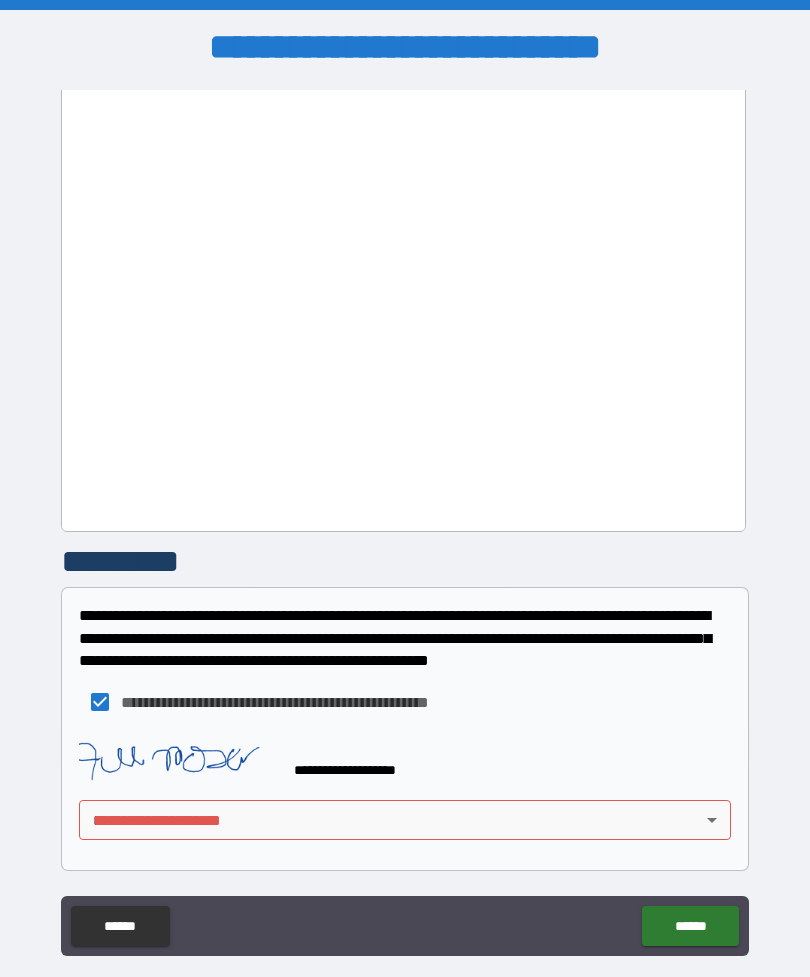 scroll, scrollTop: 1396, scrollLeft: 0, axis: vertical 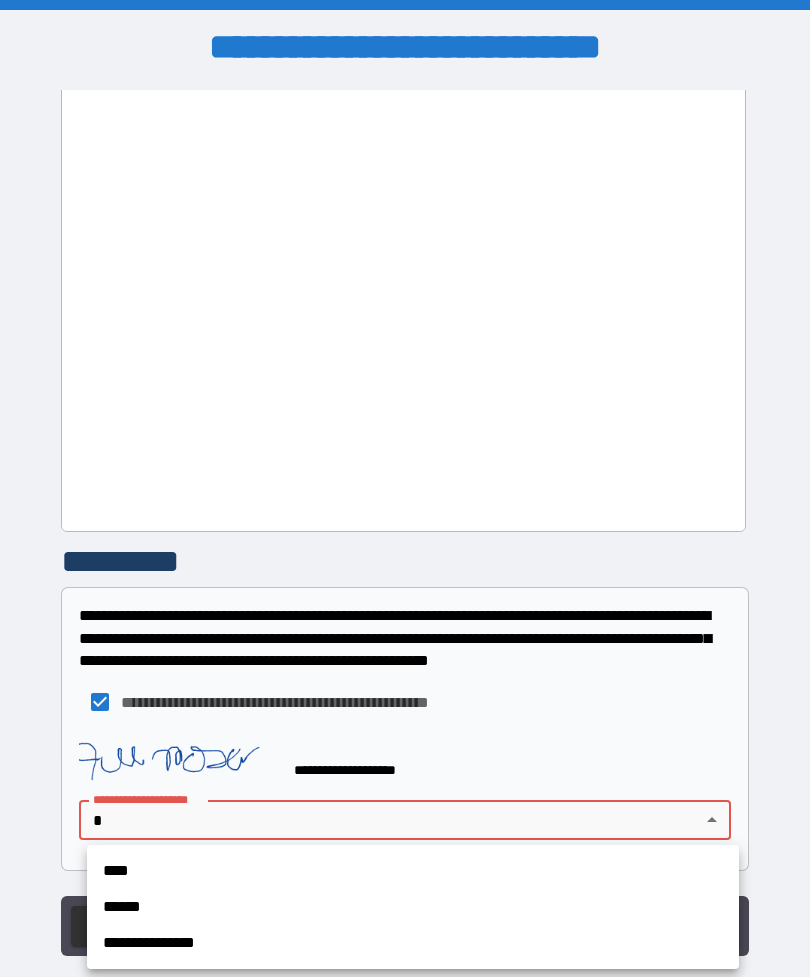 click on "****" at bounding box center (413, 871) 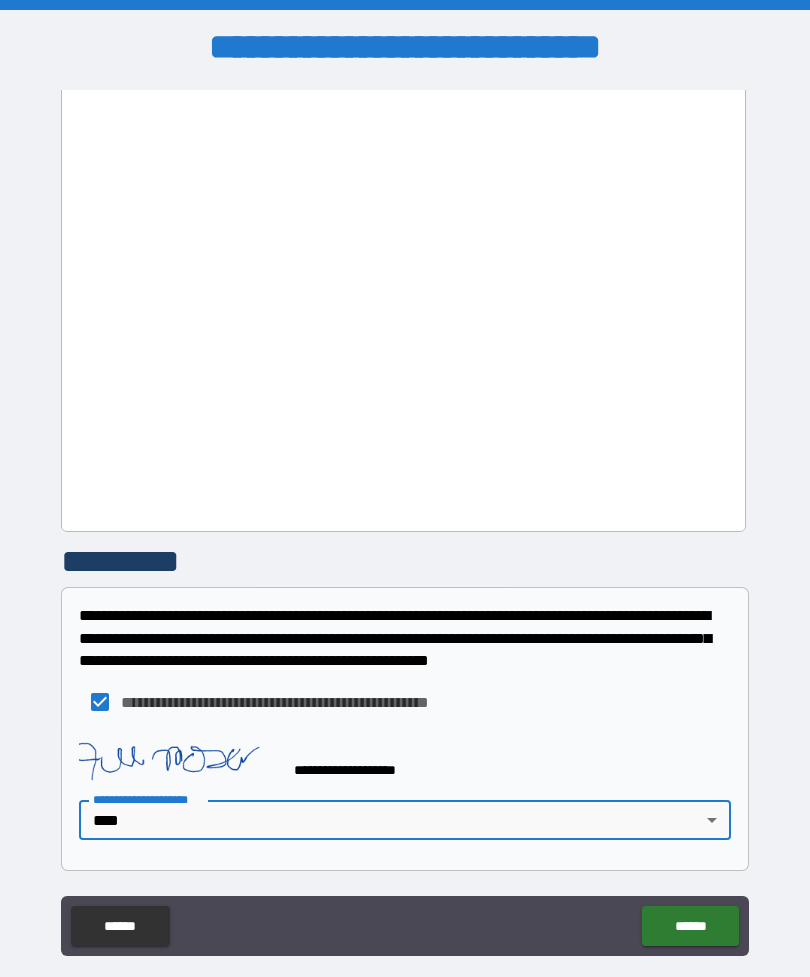 click on "******" at bounding box center (690, 926) 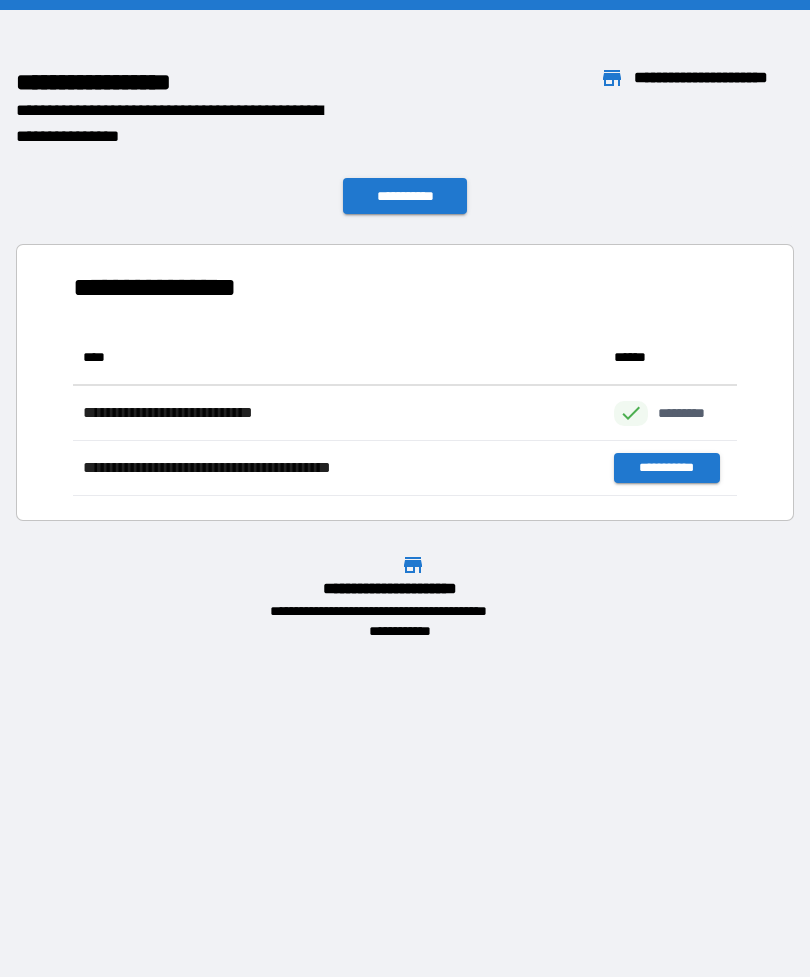 scroll, scrollTop: 166, scrollLeft: 664, axis: both 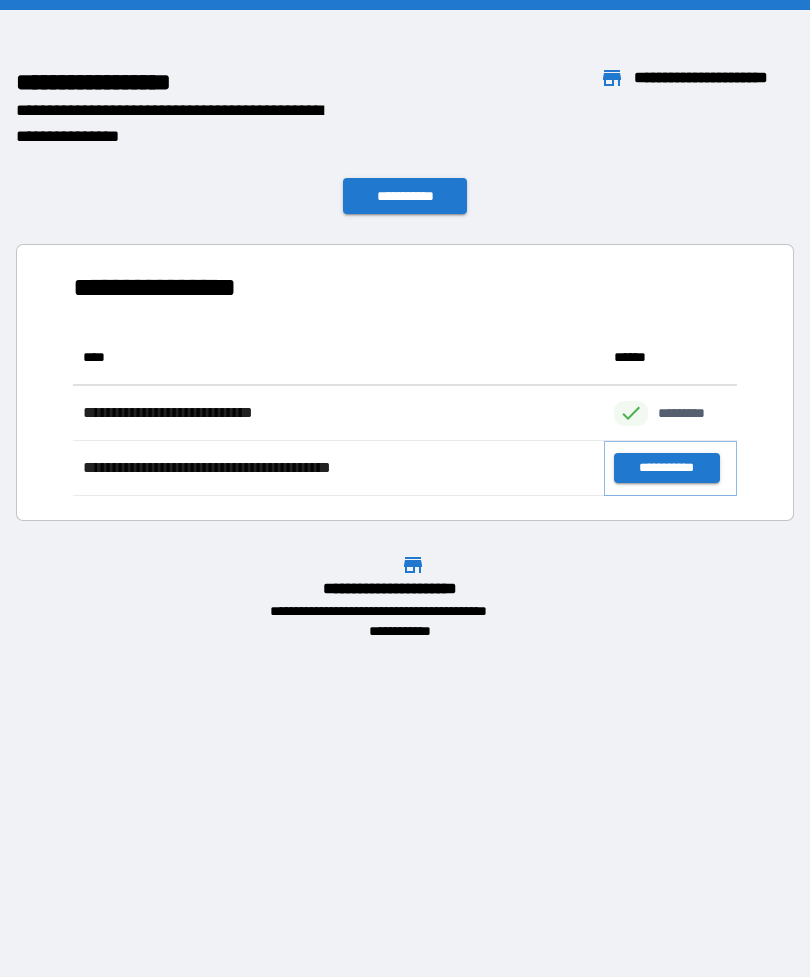 click on "**********" at bounding box center (666, 468) 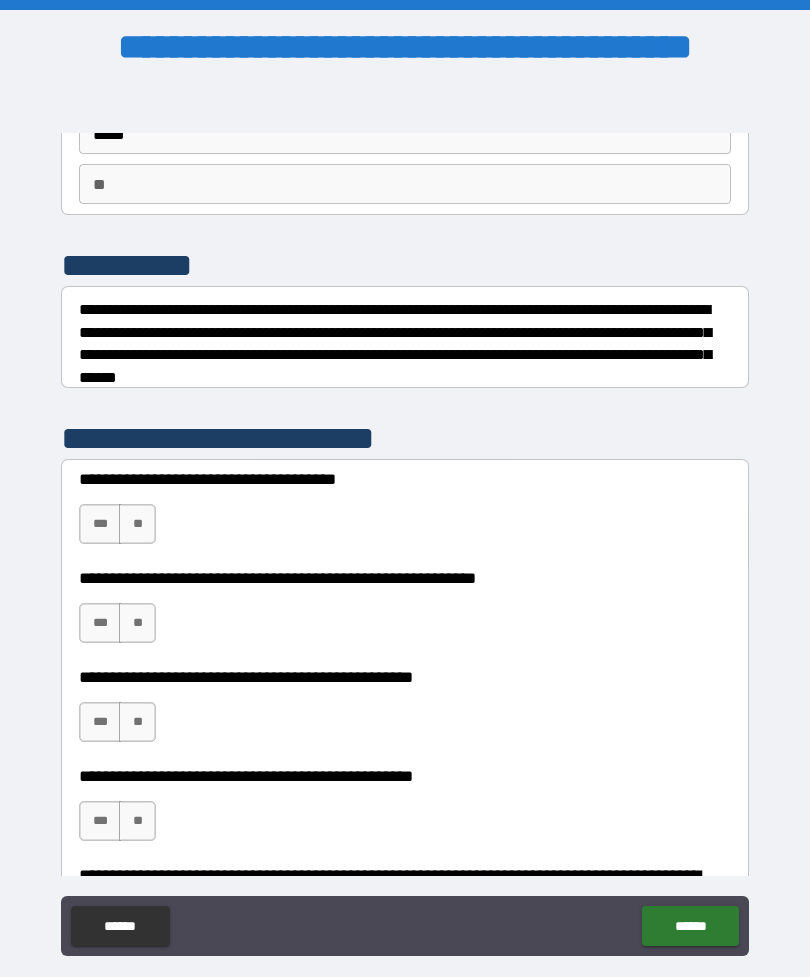scroll, scrollTop: 212, scrollLeft: 0, axis: vertical 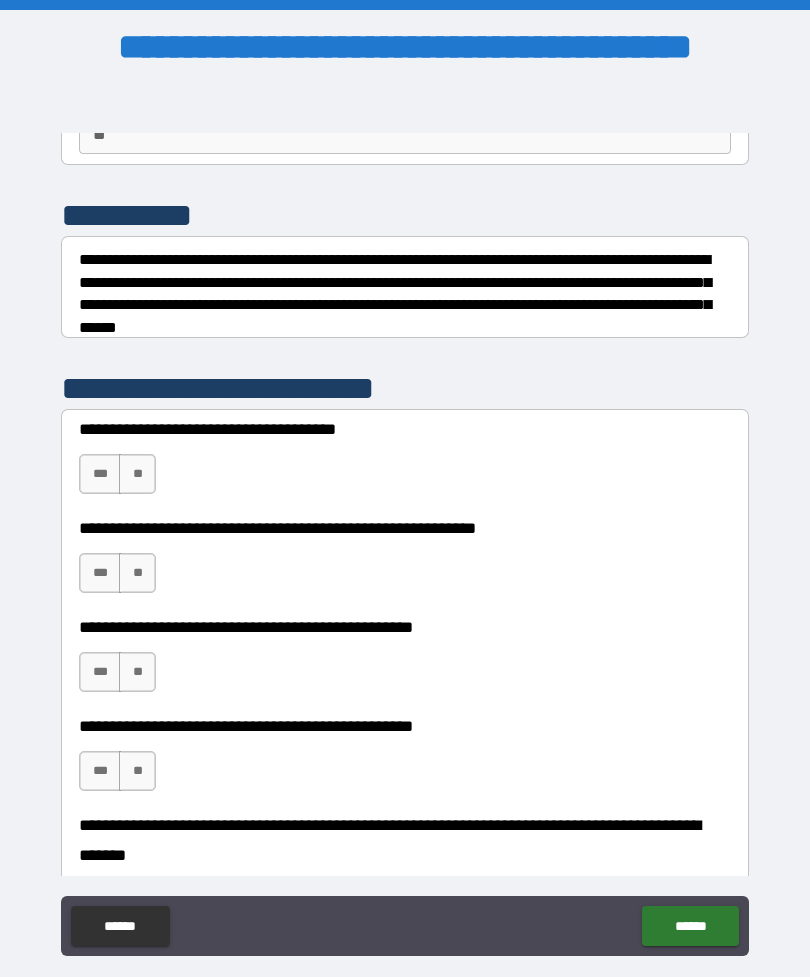 click on "**" at bounding box center [137, 474] 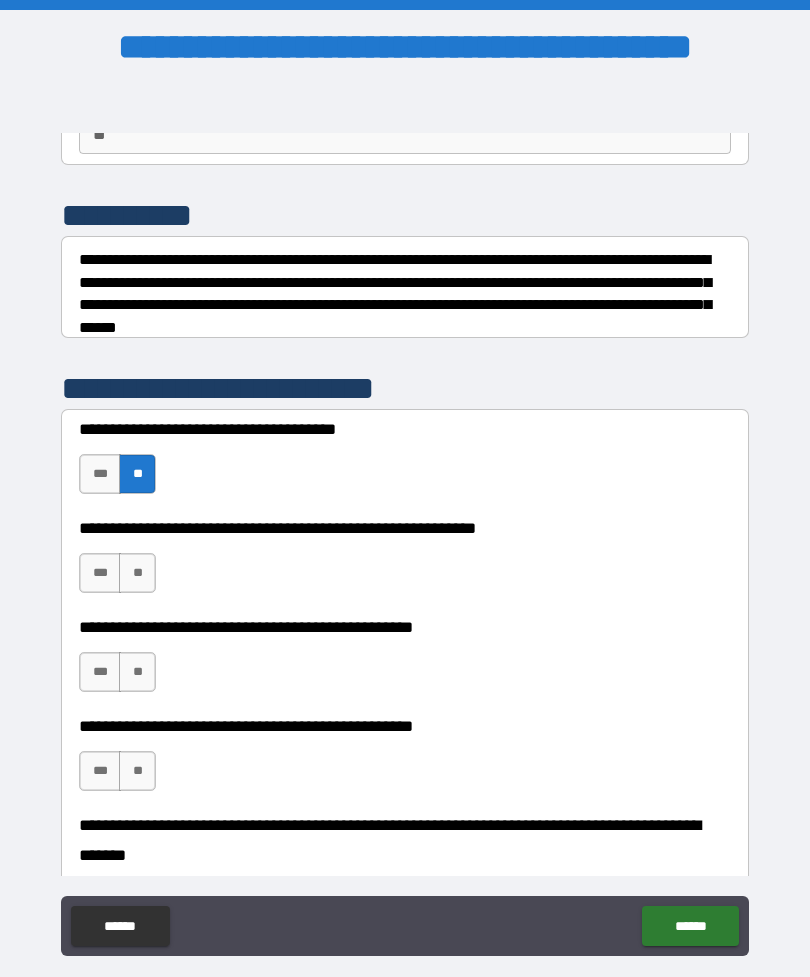 click on "**" at bounding box center [137, 573] 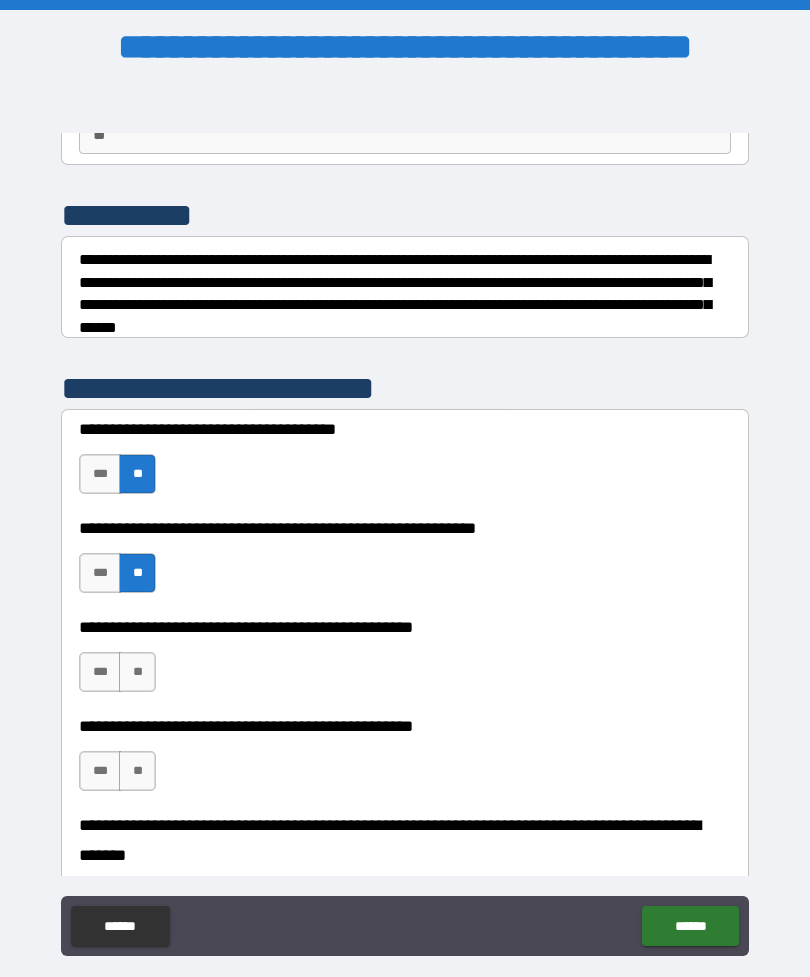 click on "**" at bounding box center (137, 672) 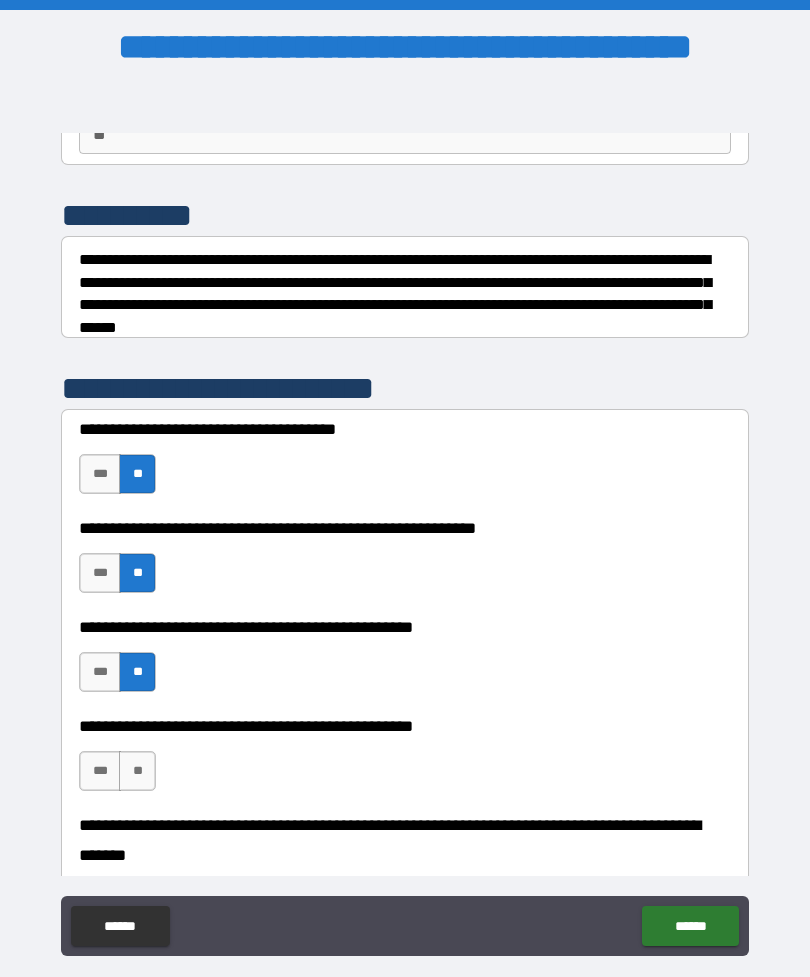 click on "**" at bounding box center [137, 771] 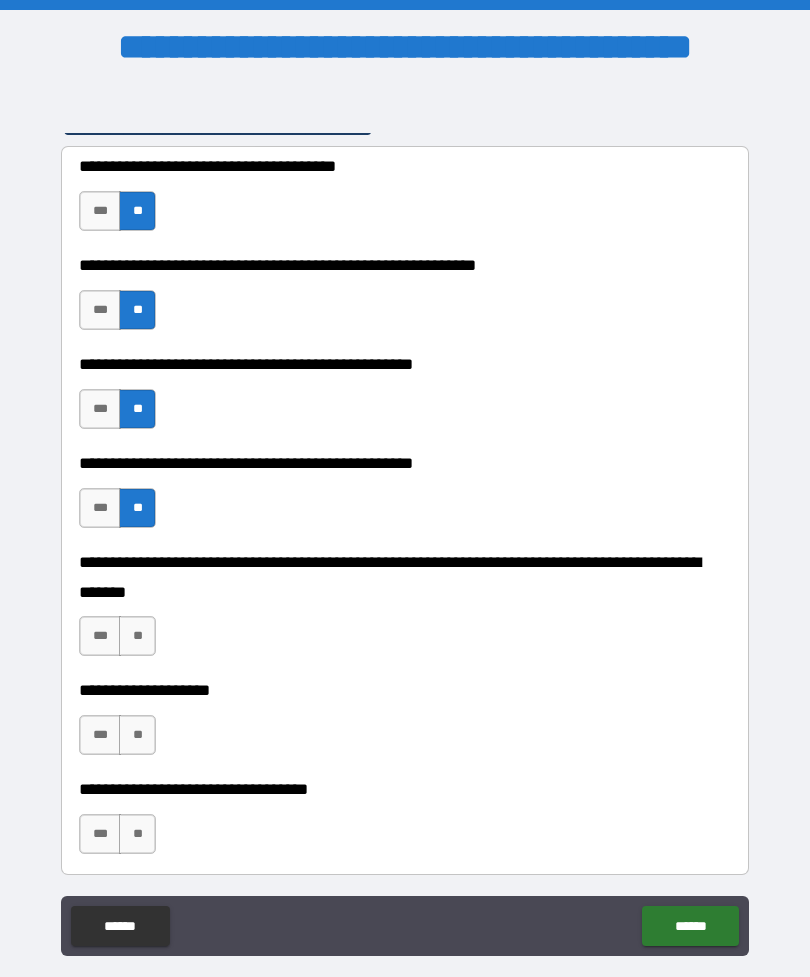 scroll, scrollTop: 479, scrollLeft: 0, axis: vertical 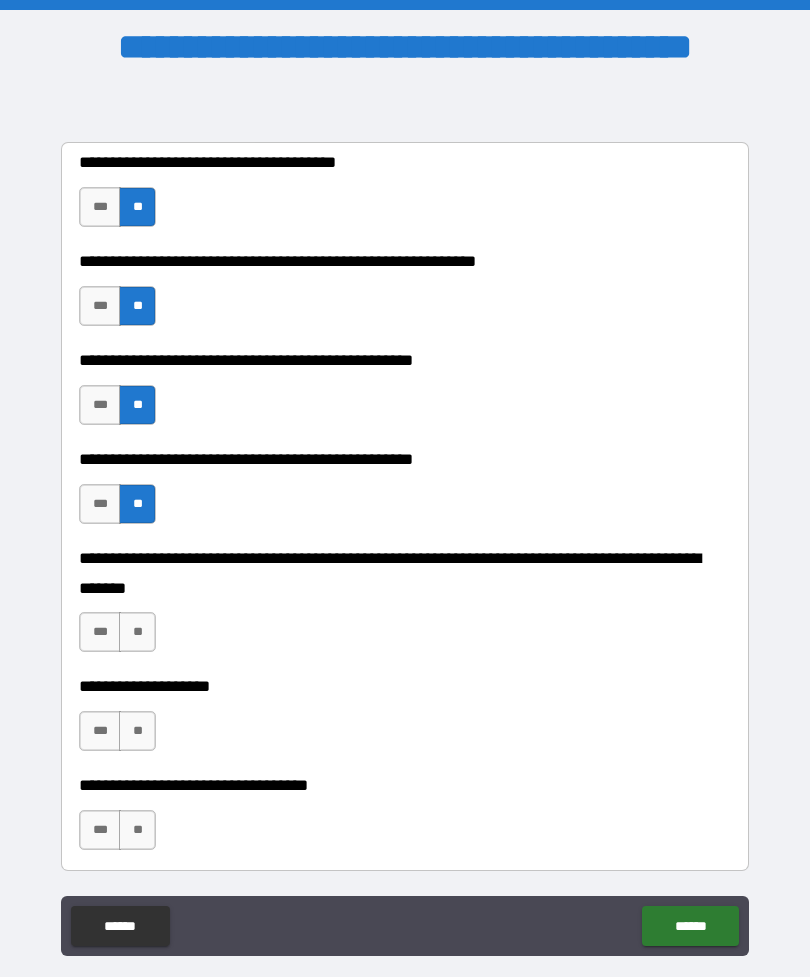 click on "**" at bounding box center (137, 632) 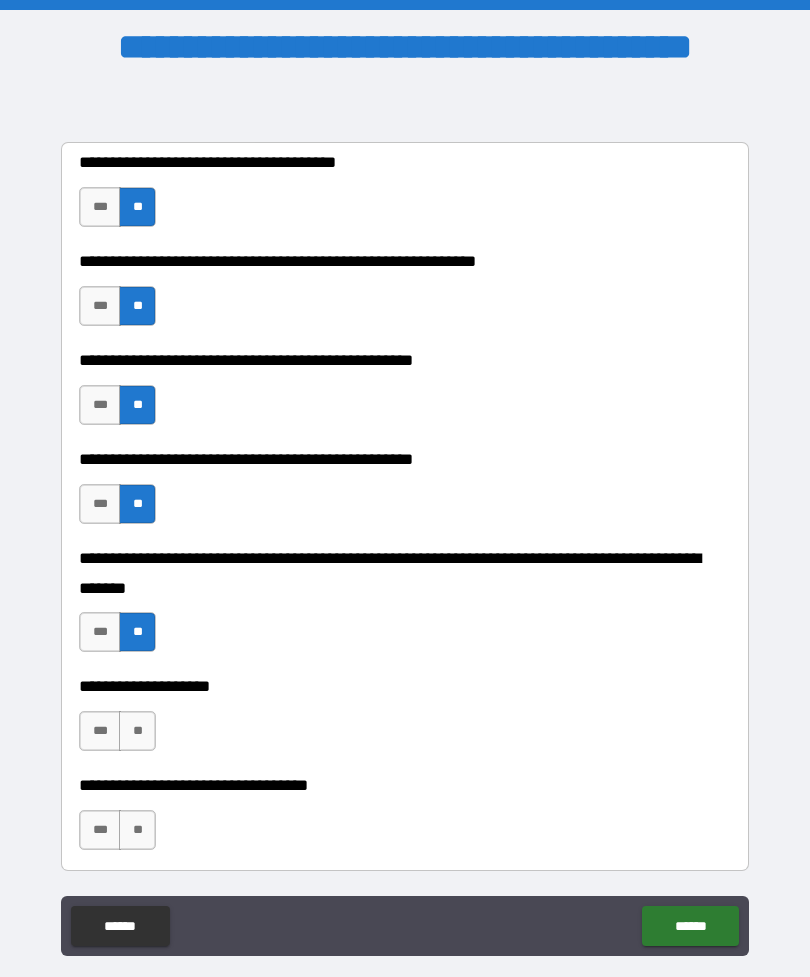 click on "**" at bounding box center (137, 731) 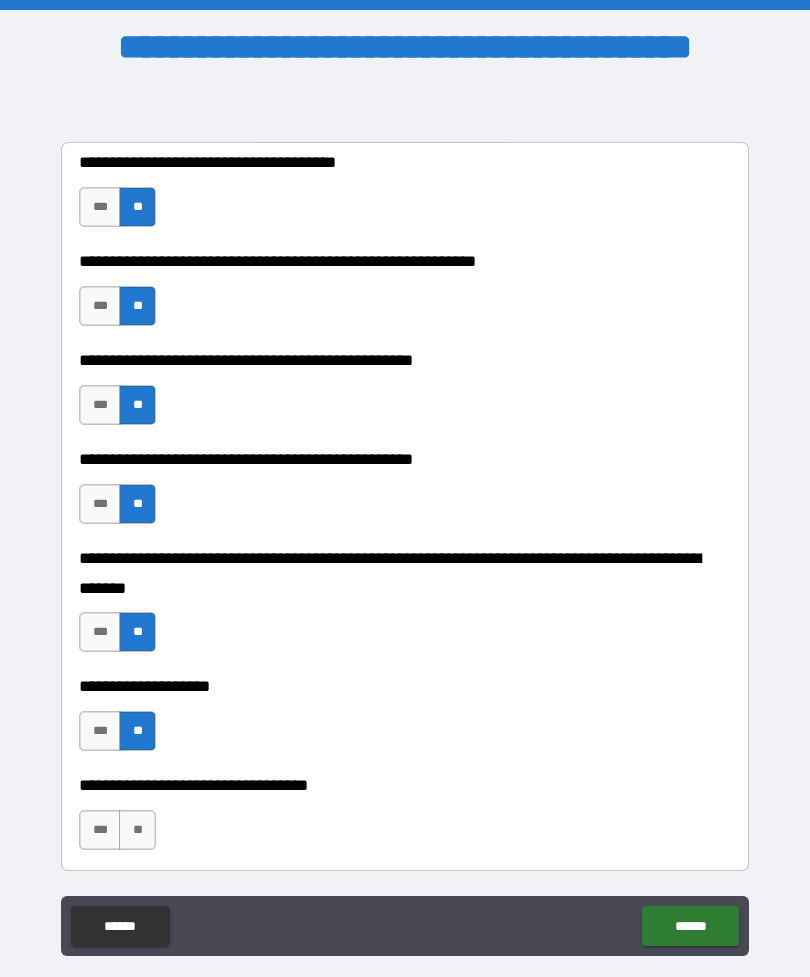 click on "**" at bounding box center (137, 830) 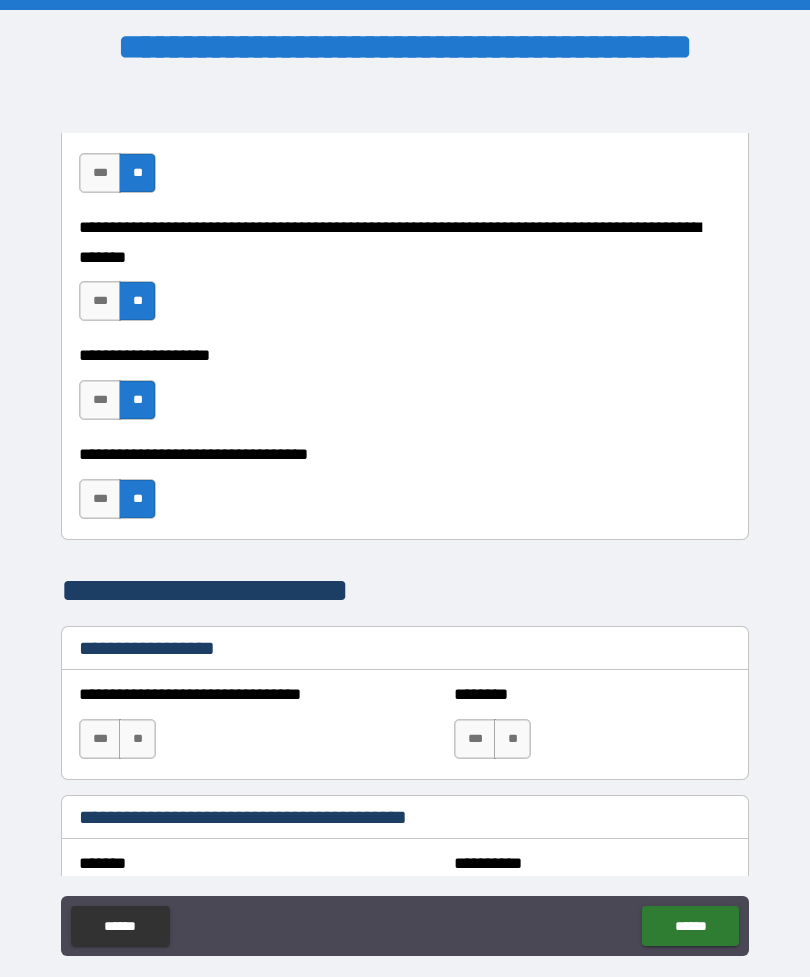 scroll, scrollTop: 817, scrollLeft: 0, axis: vertical 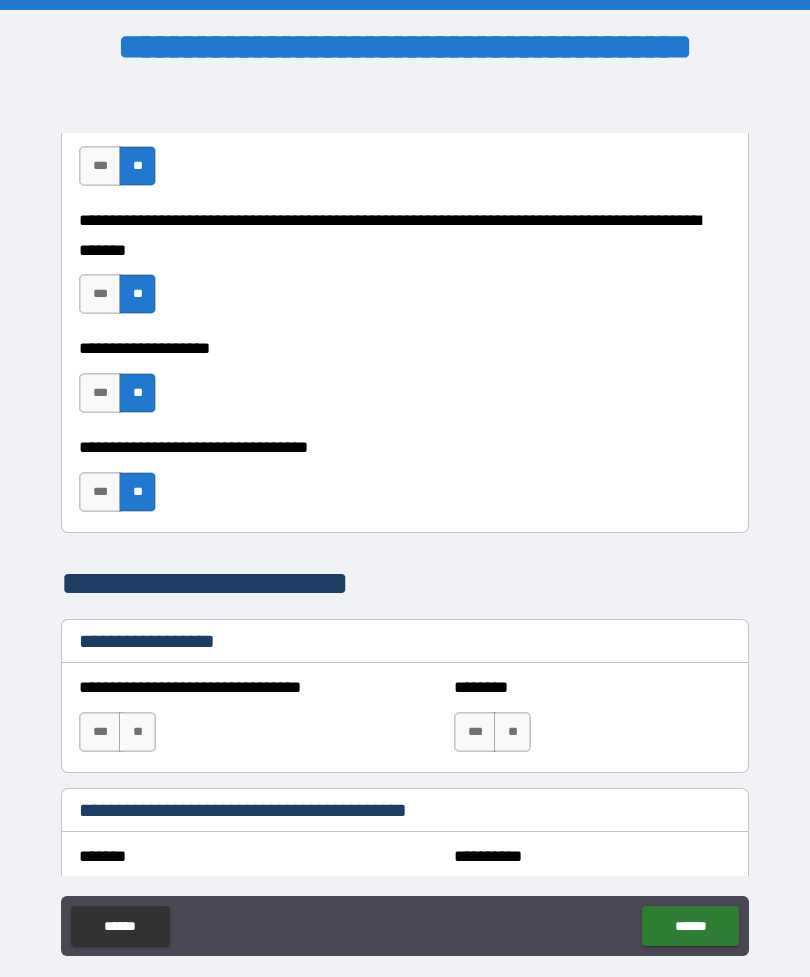 click on "**" at bounding box center (137, 732) 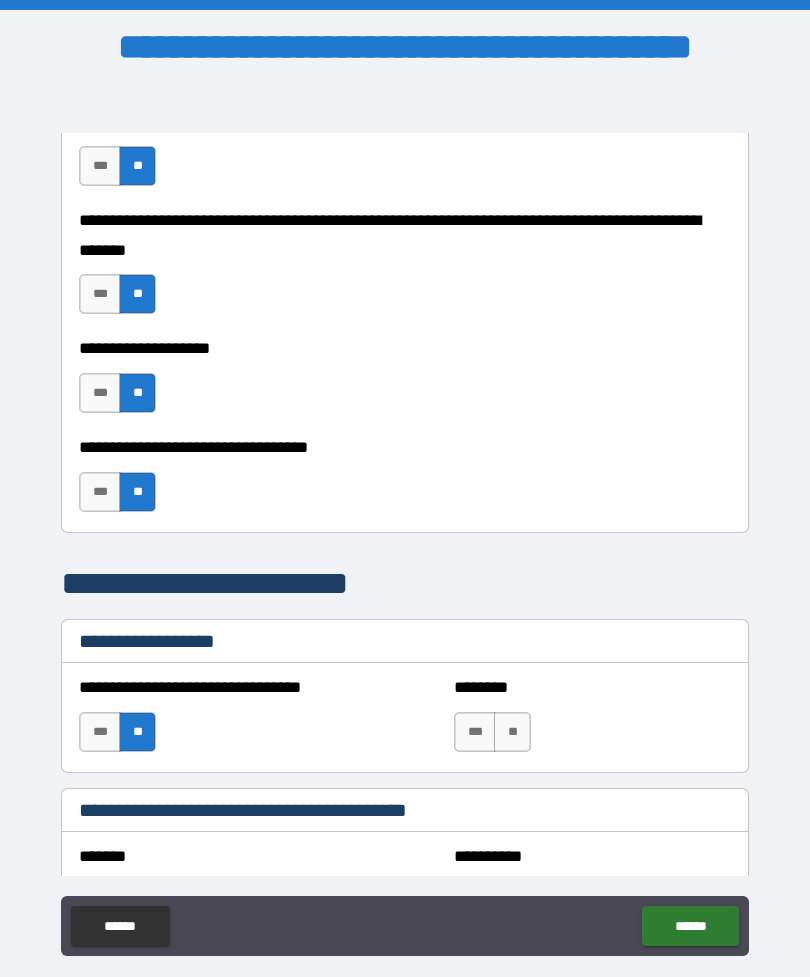 click on "**" at bounding box center [512, 732] 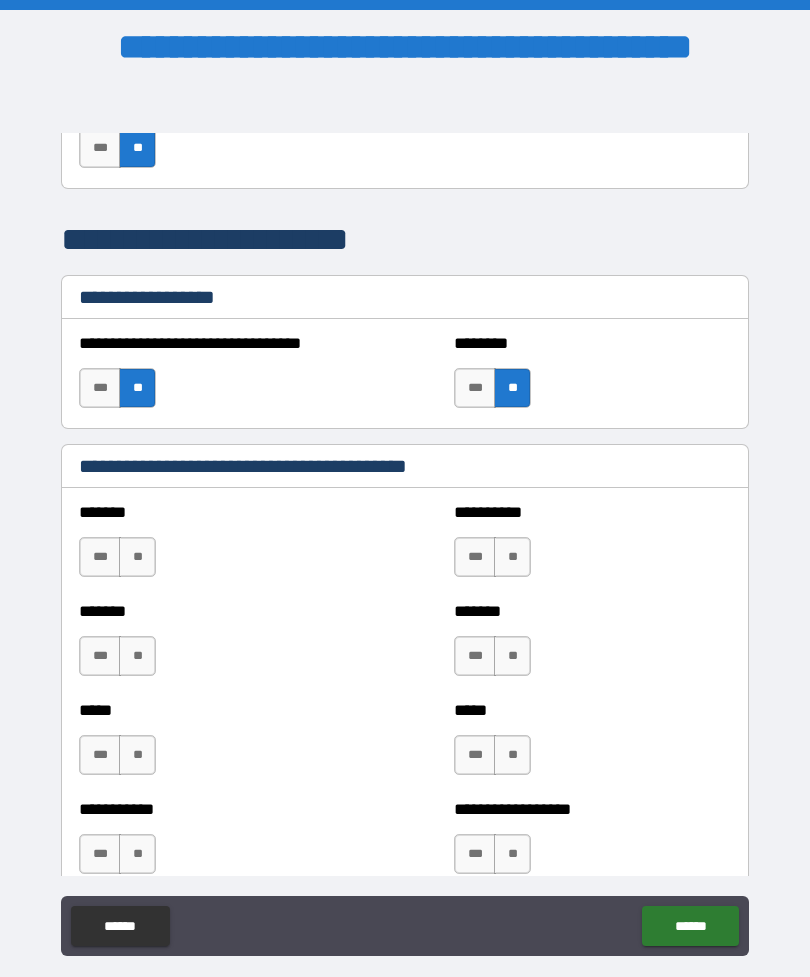 scroll, scrollTop: 1170, scrollLeft: 0, axis: vertical 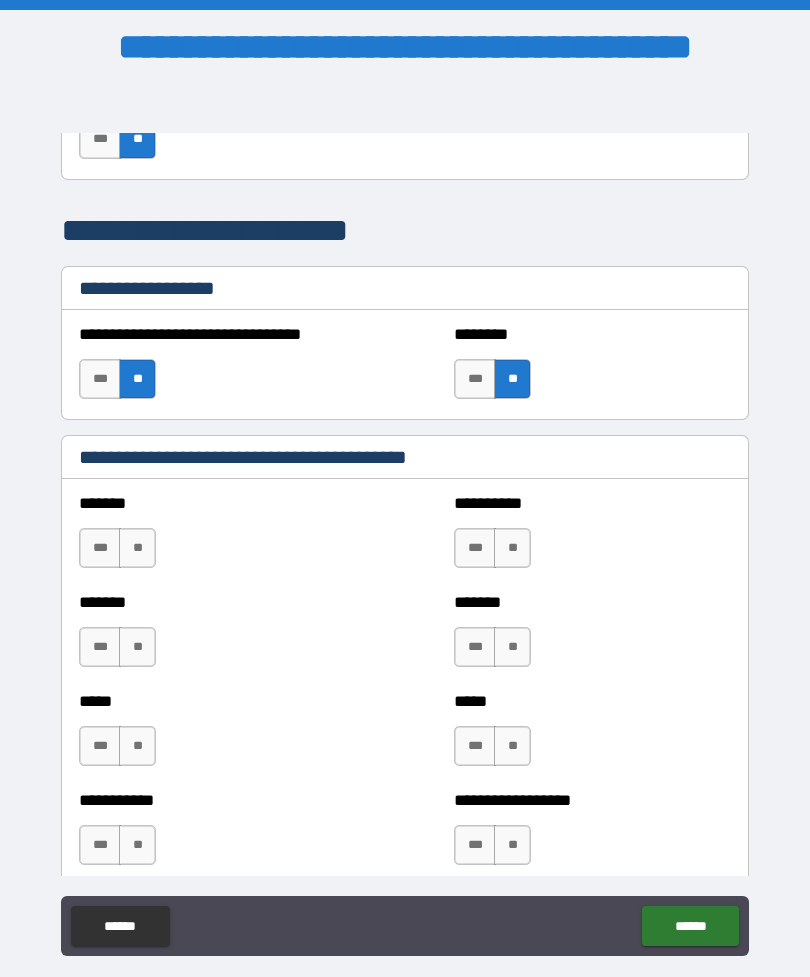 click on "**" at bounding box center (137, 548) 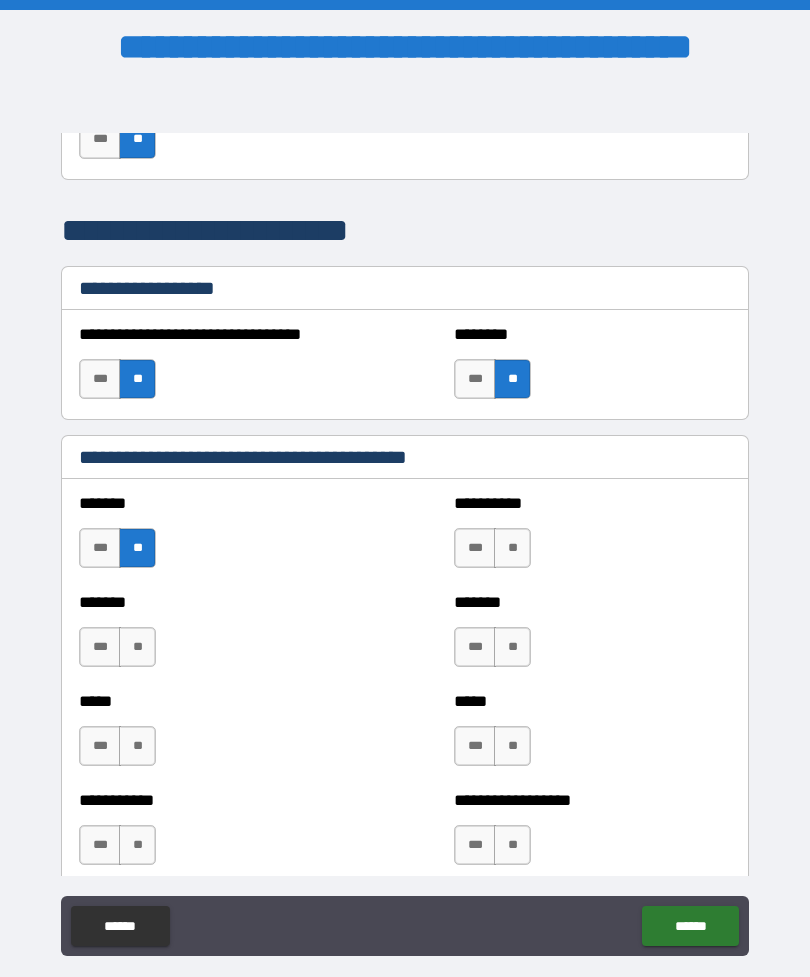 click on "**" at bounding box center [512, 548] 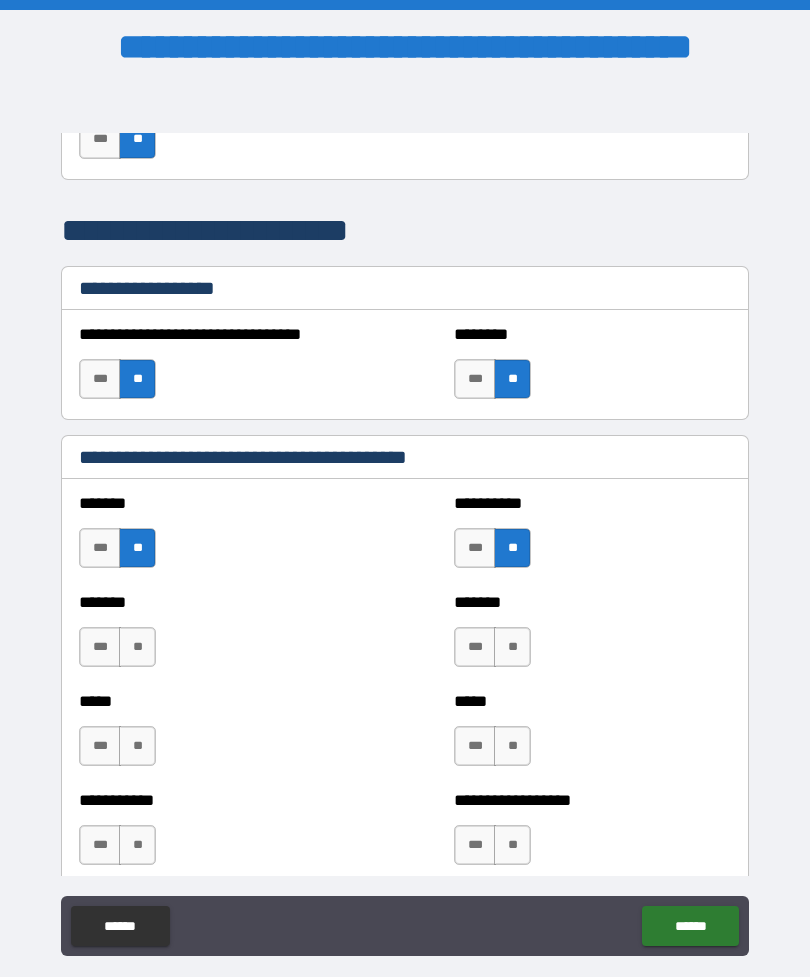 click on "**" at bounding box center [137, 647] 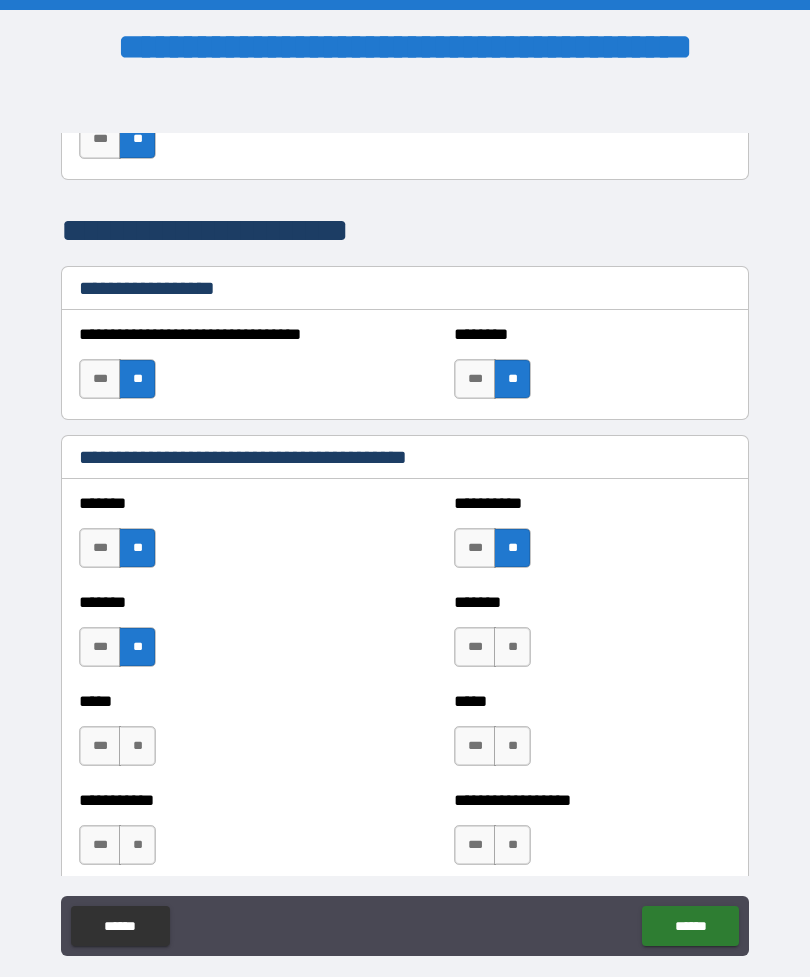 click on "**" at bounding box center [512, 647] 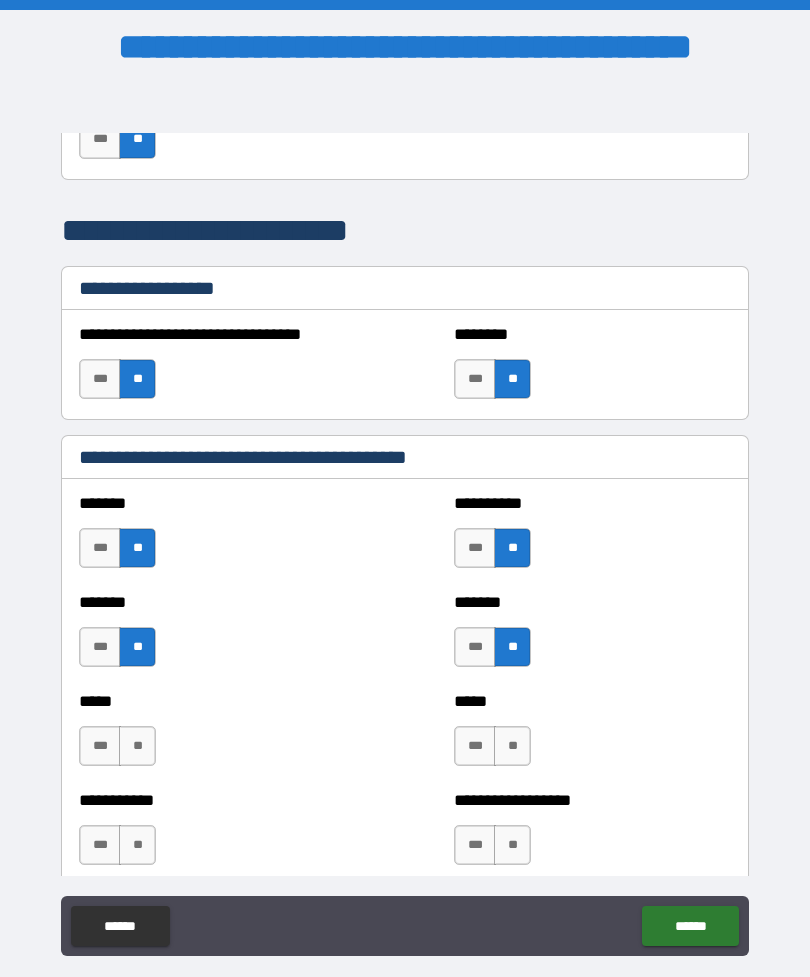 click on "**" at bounding box center (137, 746) 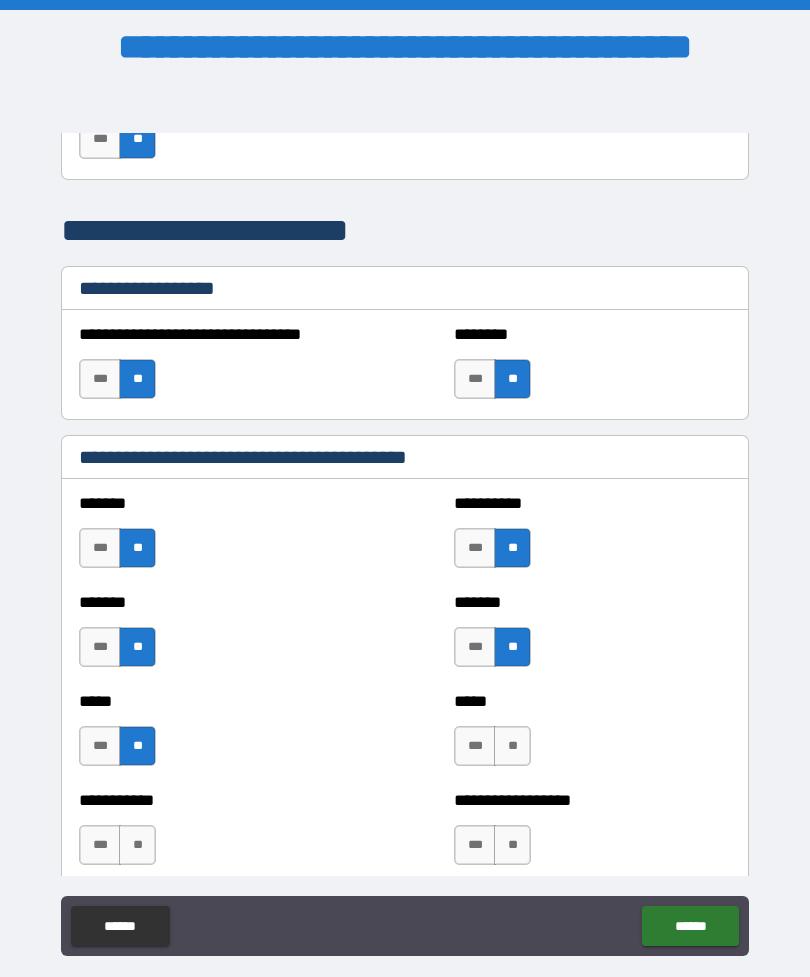click on "**" at bounding box center (512, 746) 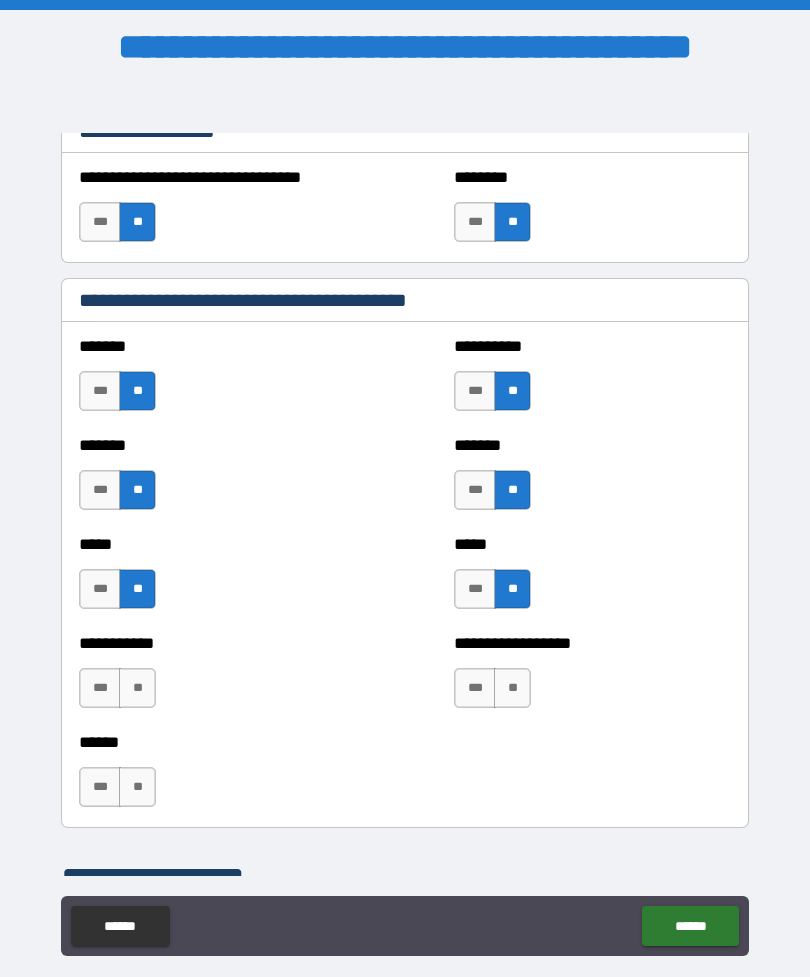 scroll, scrollTop: 1345, scrollLeft: 0, axis: vertical 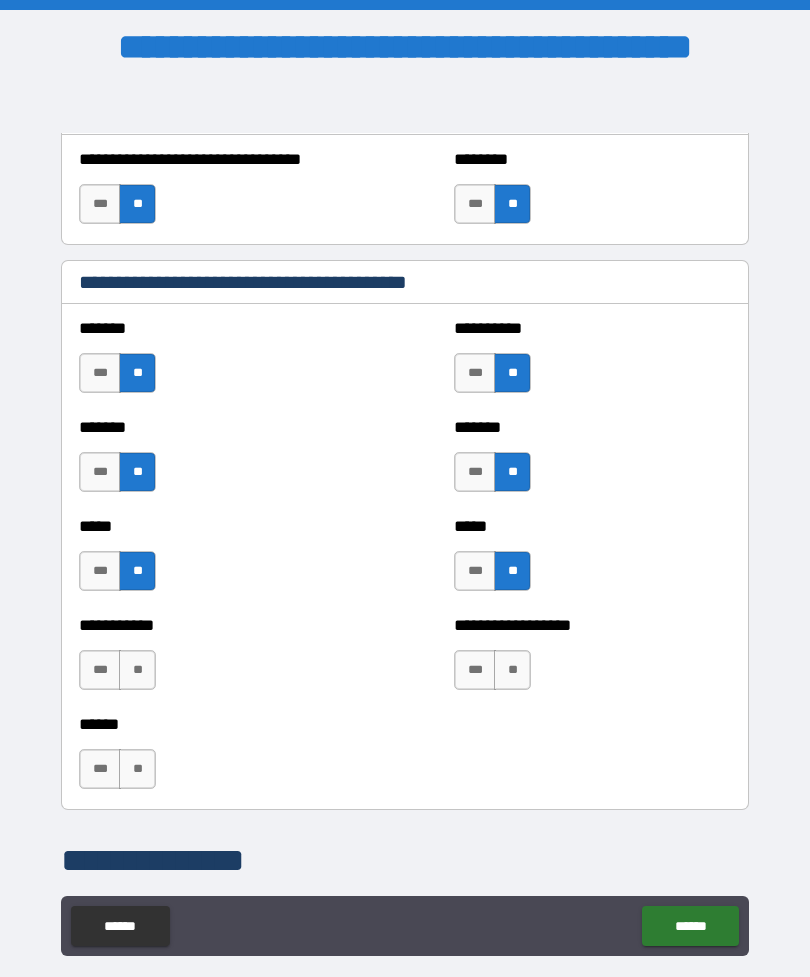 click on "**" at bounding box center [137, 670] 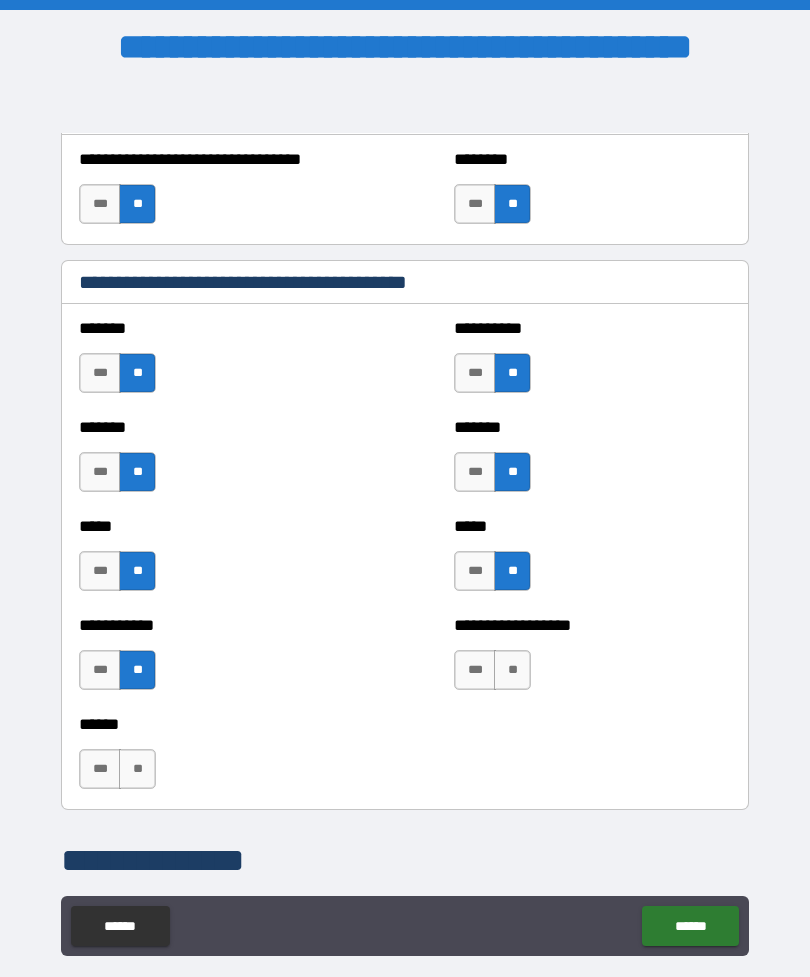 click on "**" at bounding box center [512, 670] 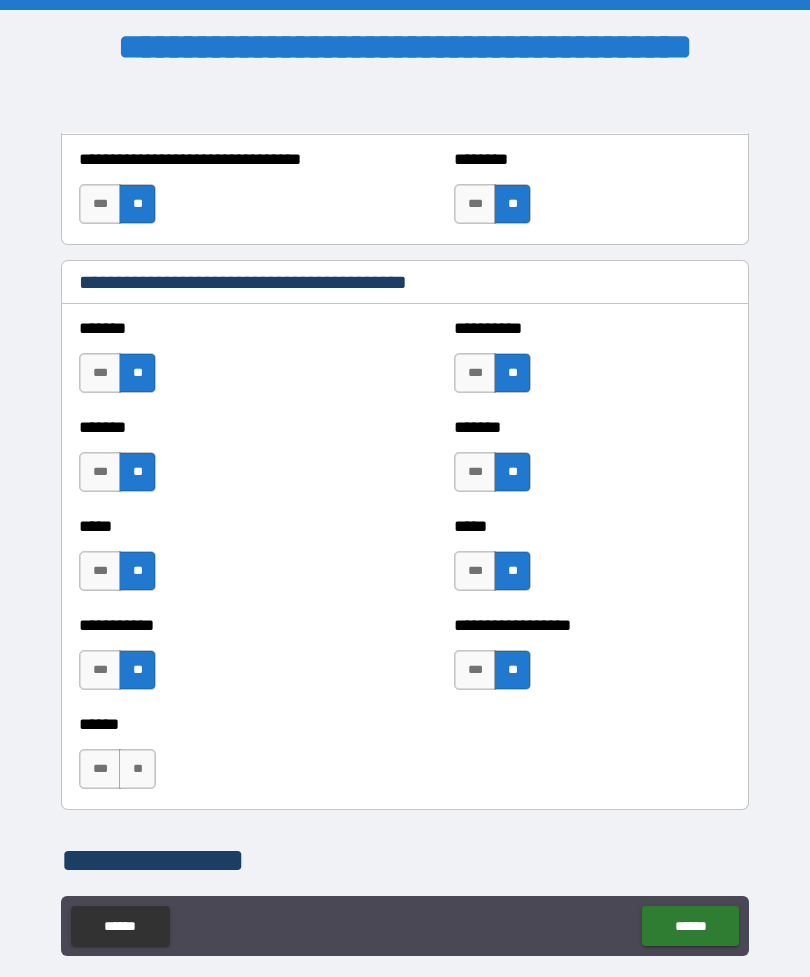 click on "***" at bounding box center [100, 769] 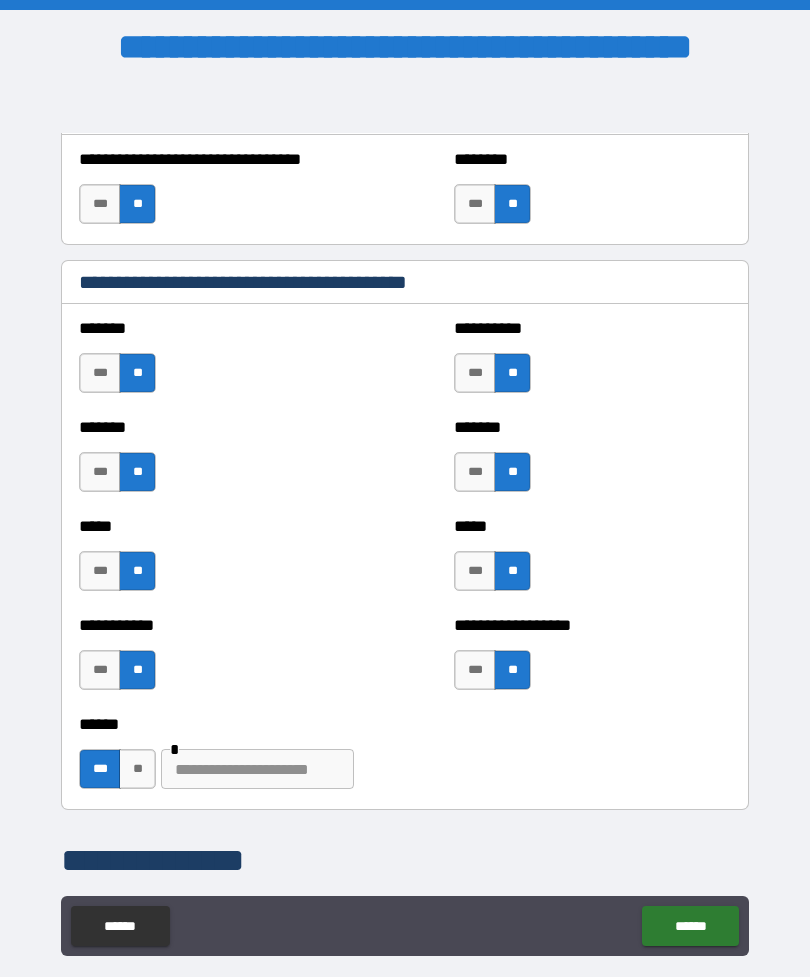 click at bounding box center (257, 769) 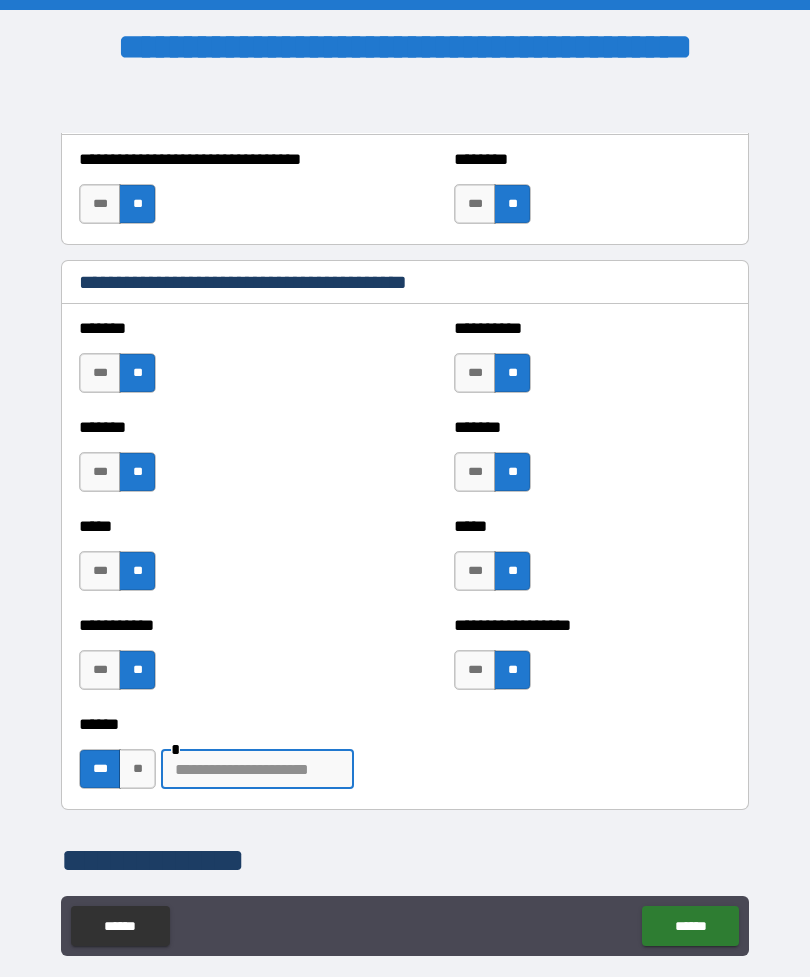 scroll, scrollTop: 64, scrollLeft: 0, axis: vertical 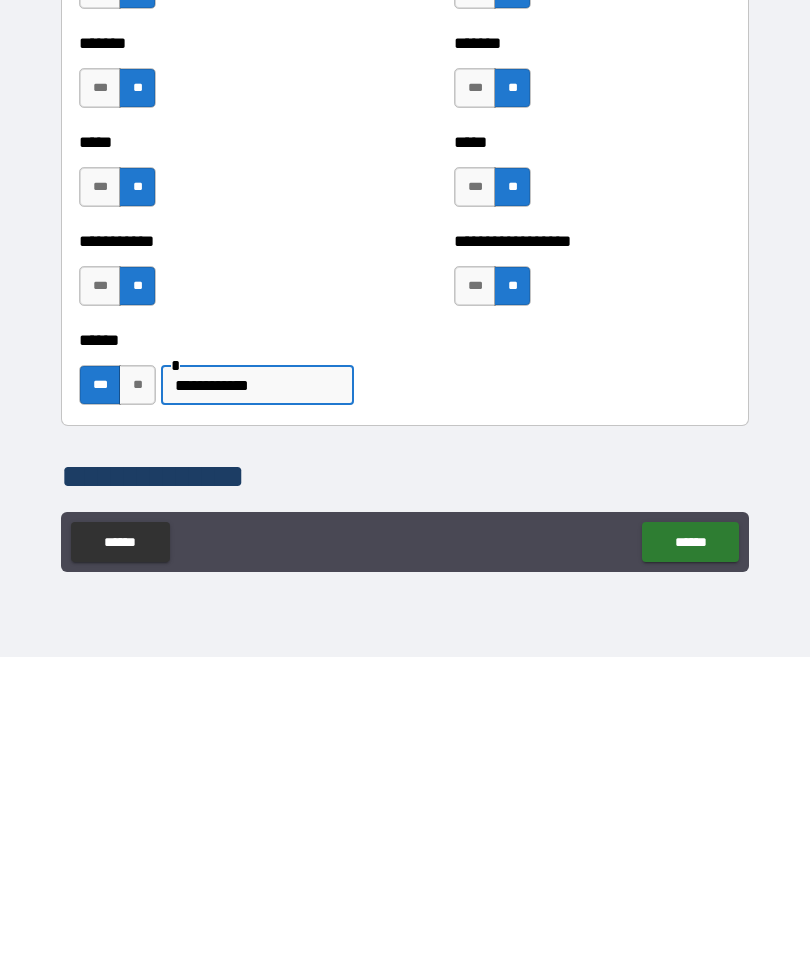type on "**********" 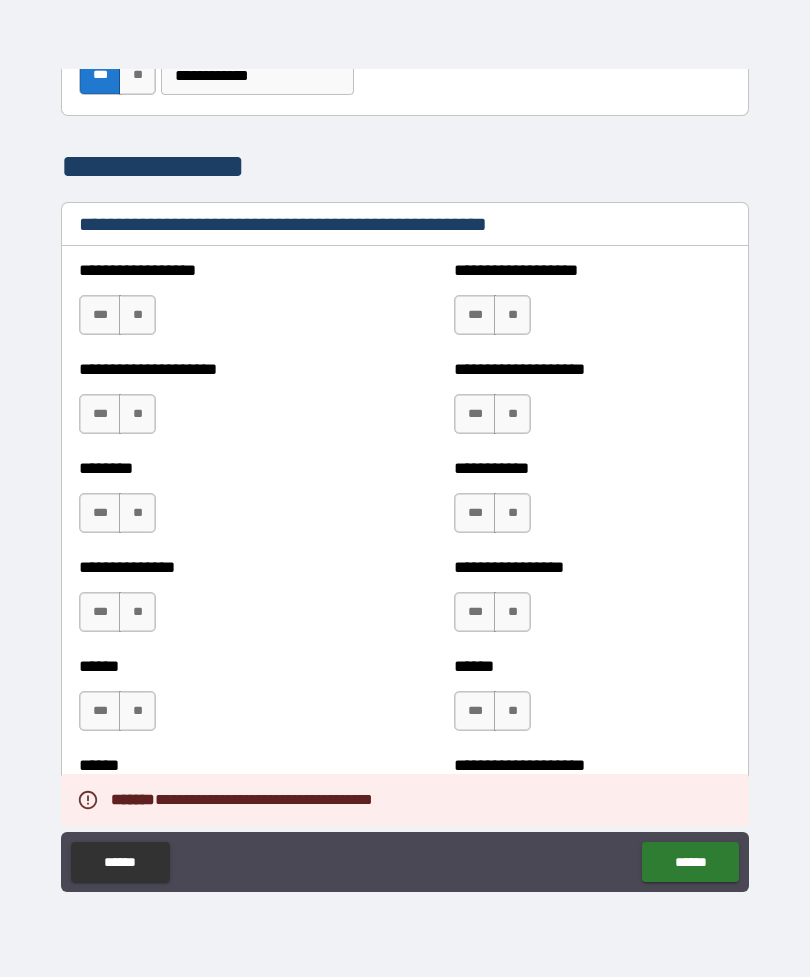 scroll, scrollTop: 1977, scrollLeft: 0, axis: vertical 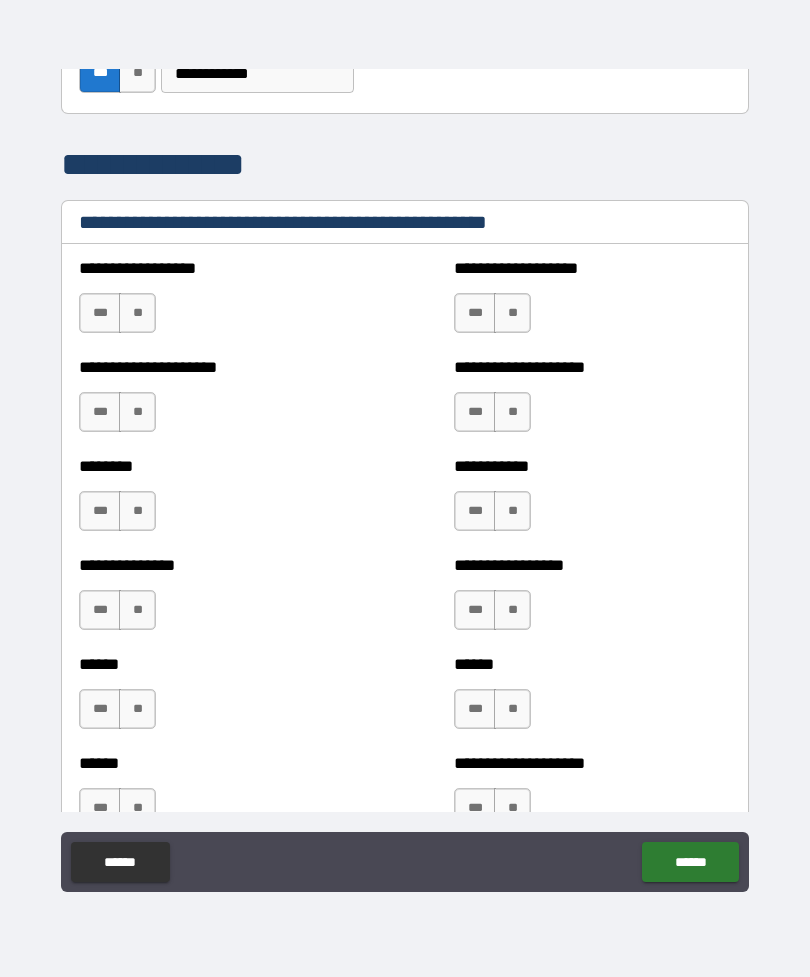click on "**" at bounding box center (137, 313) 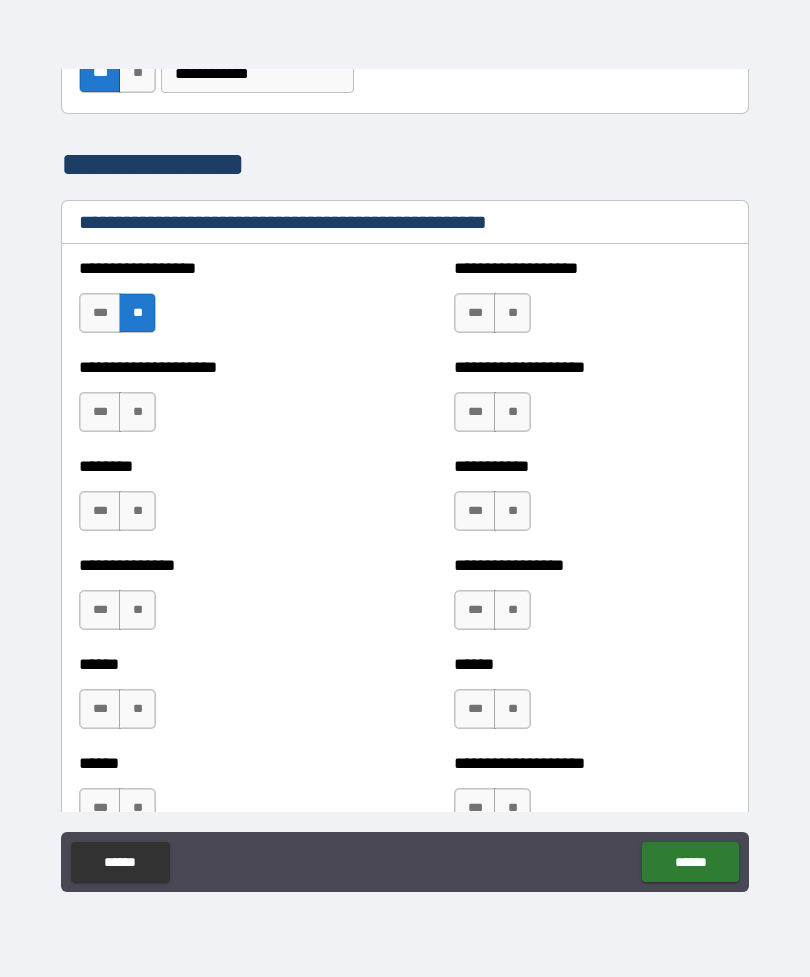 click on "**" at bounding box center [512, 313] 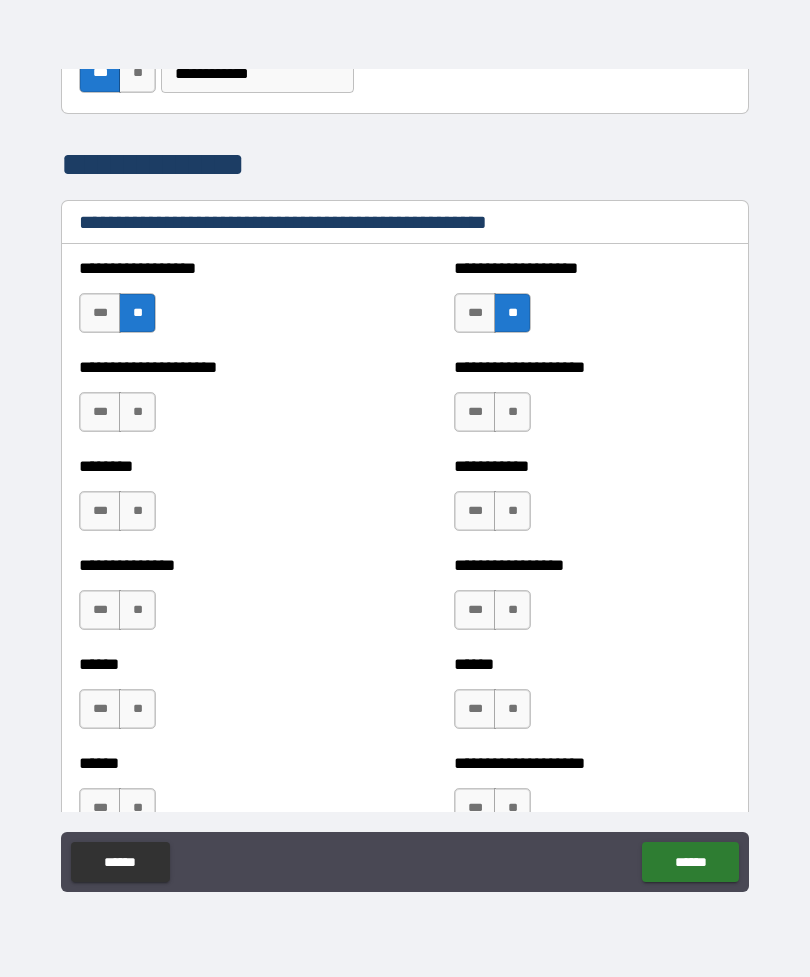 click on "**" at bounding box center [512, 412] 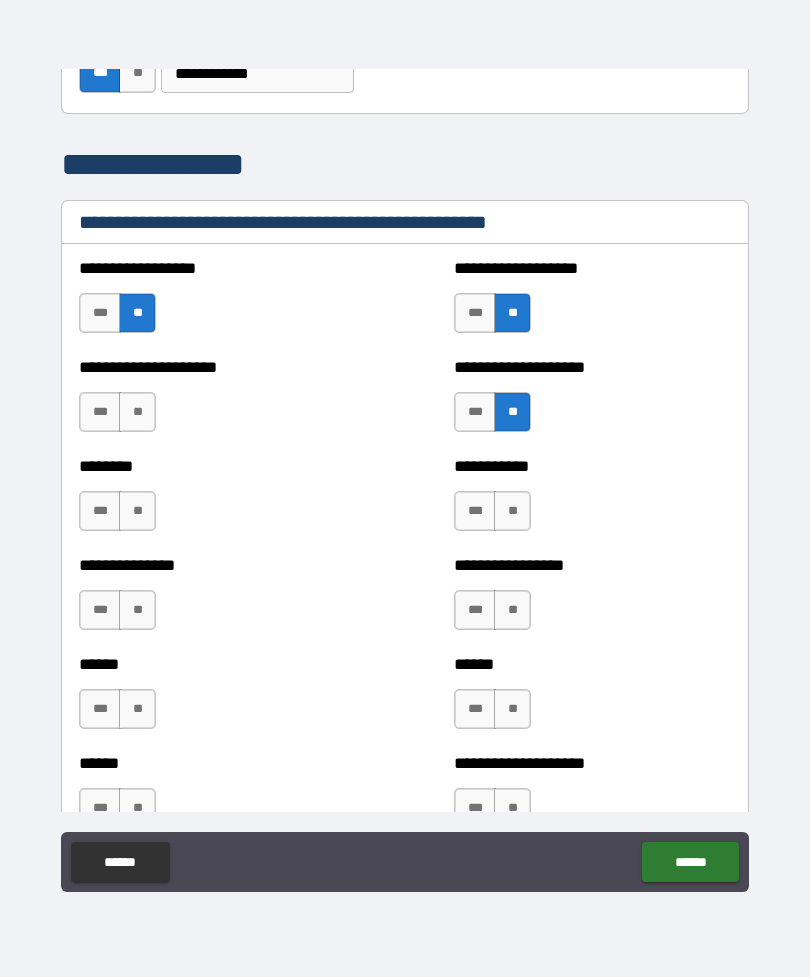 click on "**" at bounding box center [137, 412] 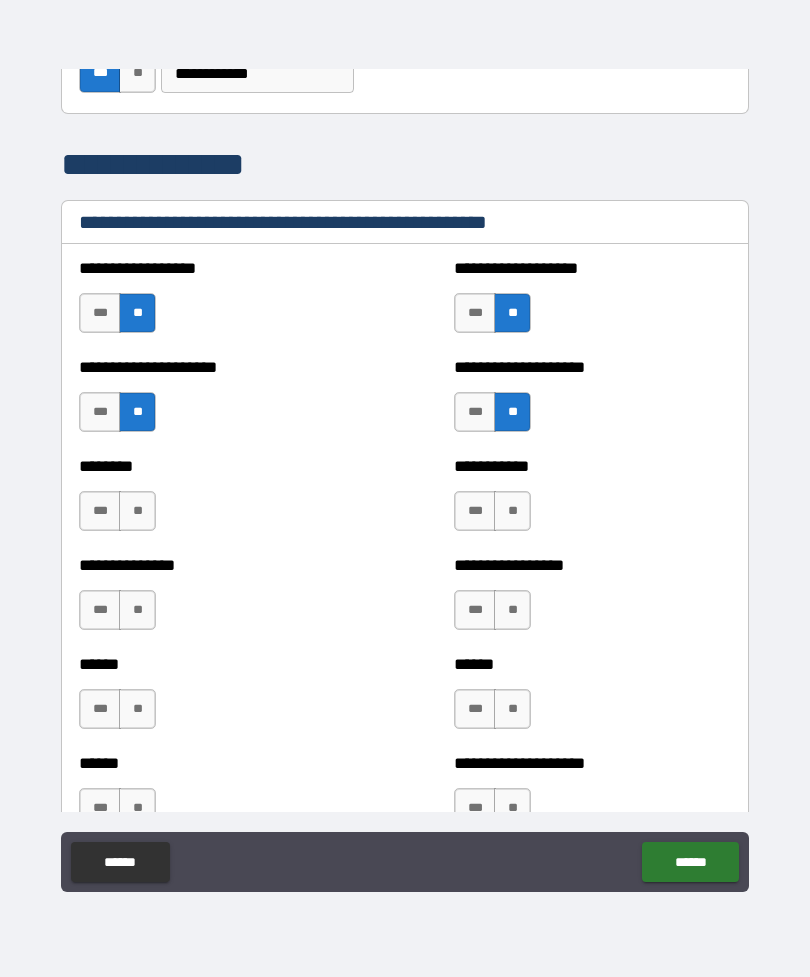 click on "**" at bounding box center [137, 511] 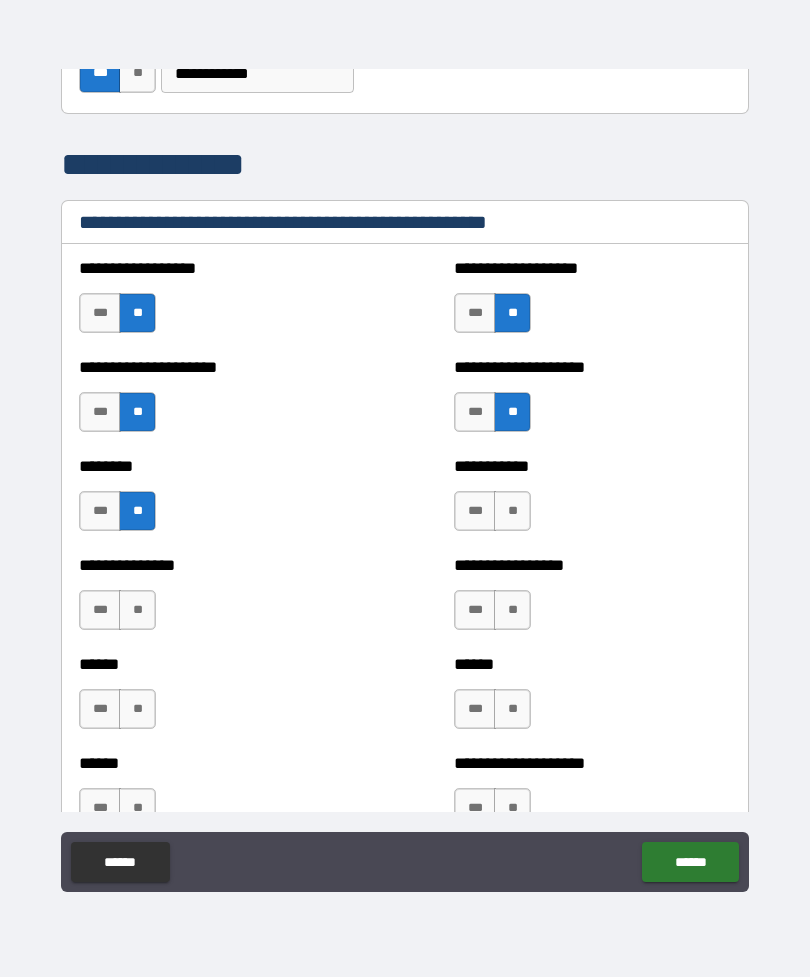 click on "**" at bounding box center (512, 511) 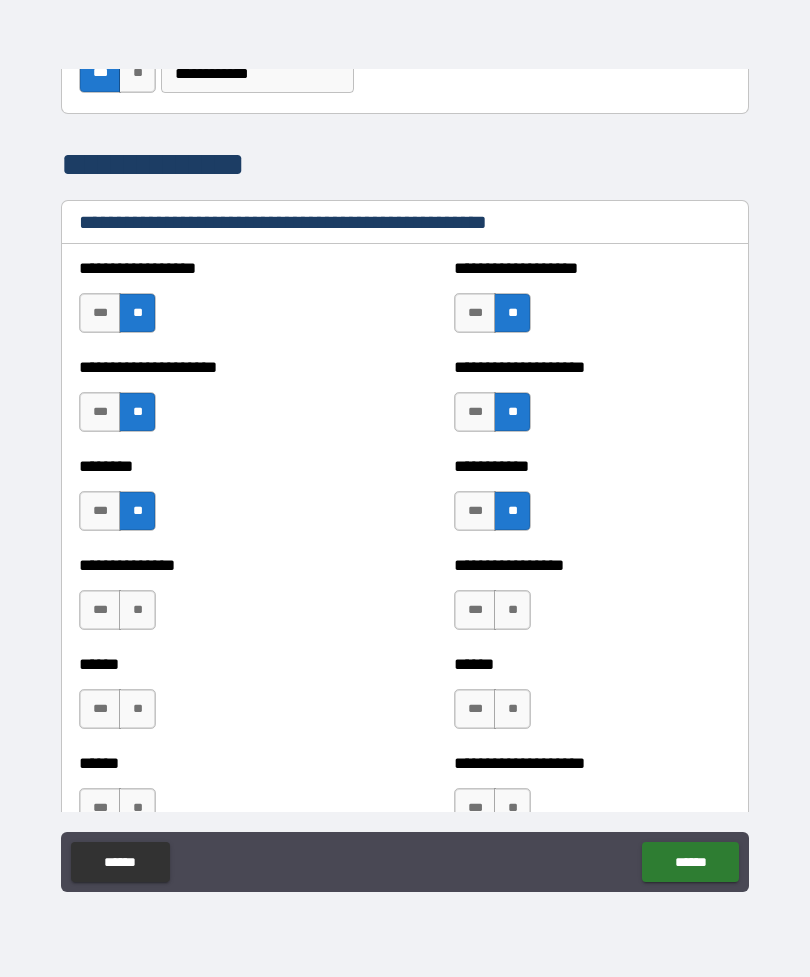 click on "**" at bounding box center [512, 610] 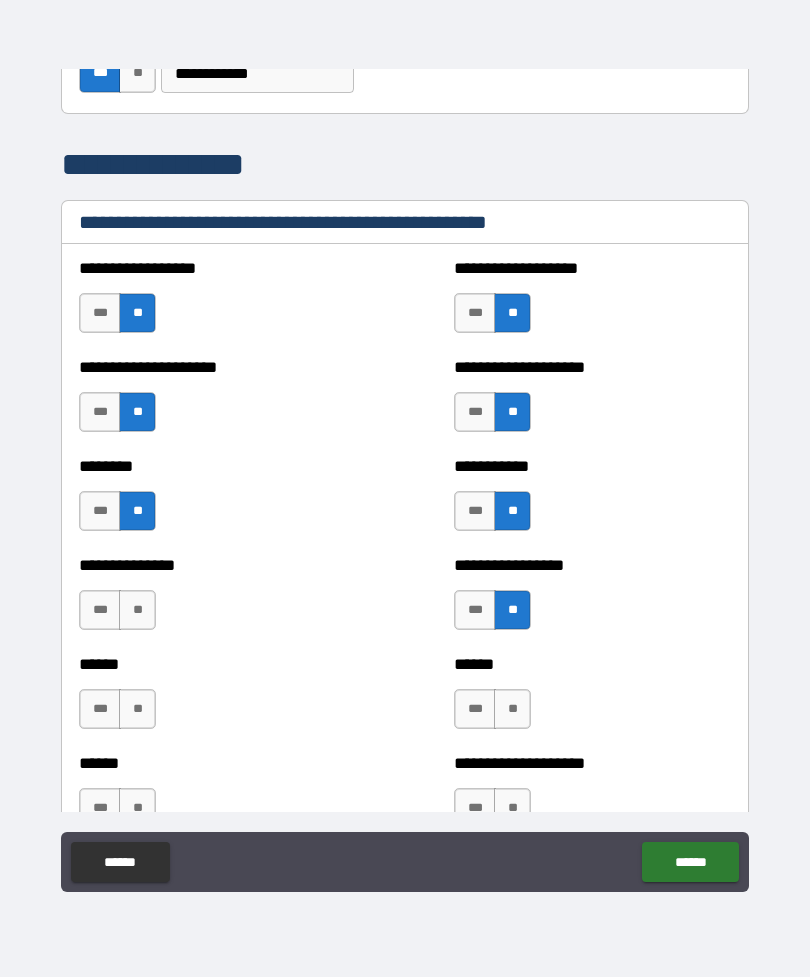 click on "**" at bounding box center [137, 610] 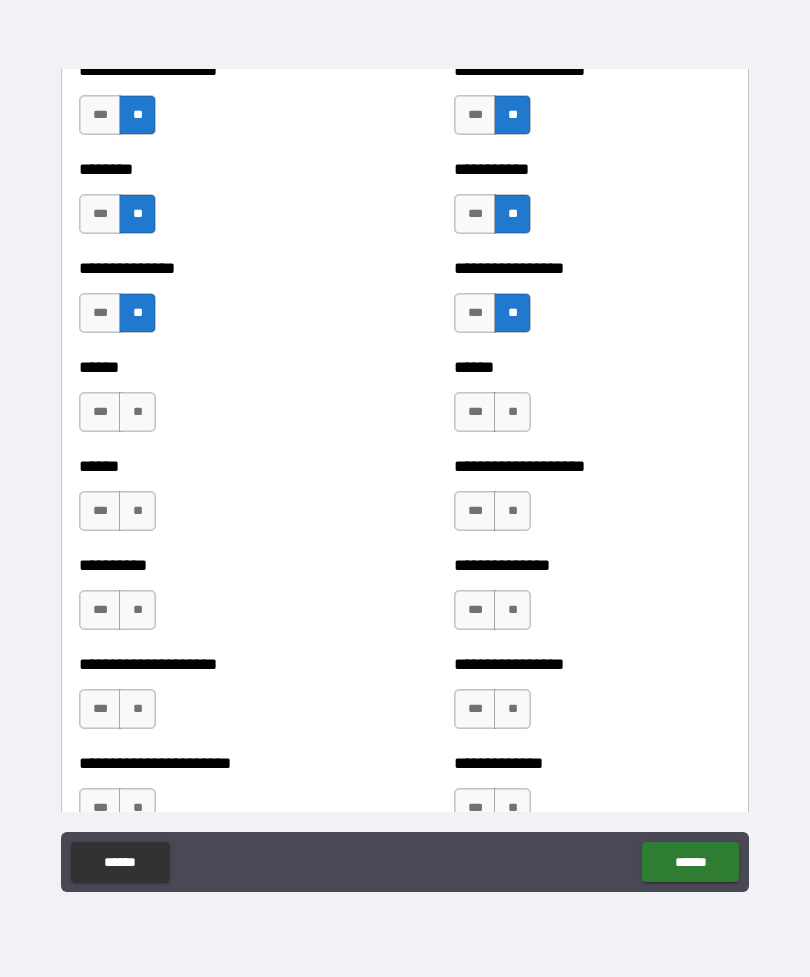scroll, scrollTop: 2288, scrollLeft: 0, axis: vertical 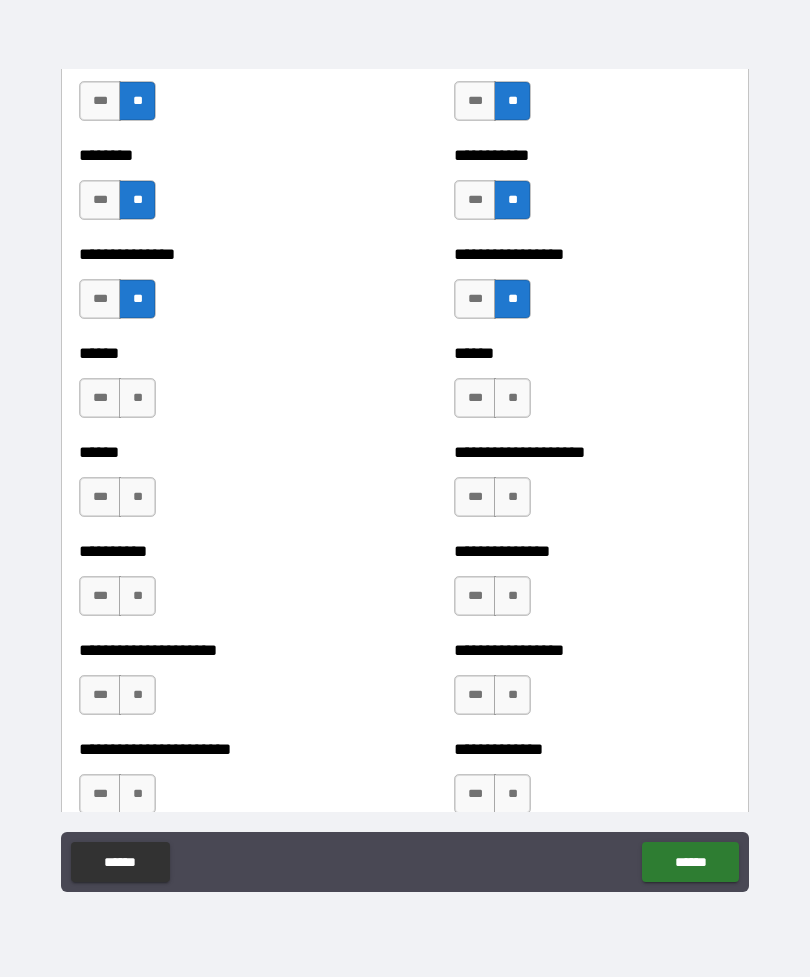 click on "**" at bounding box center (137, 398) 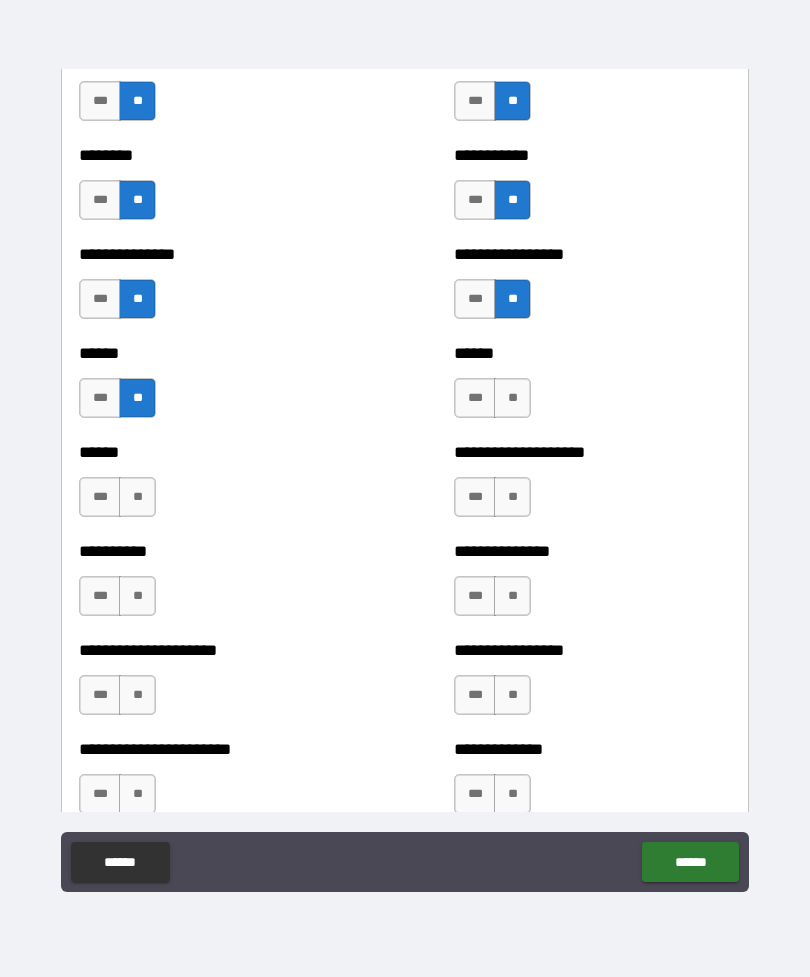 click on "**" at bounding box center [512, 398] 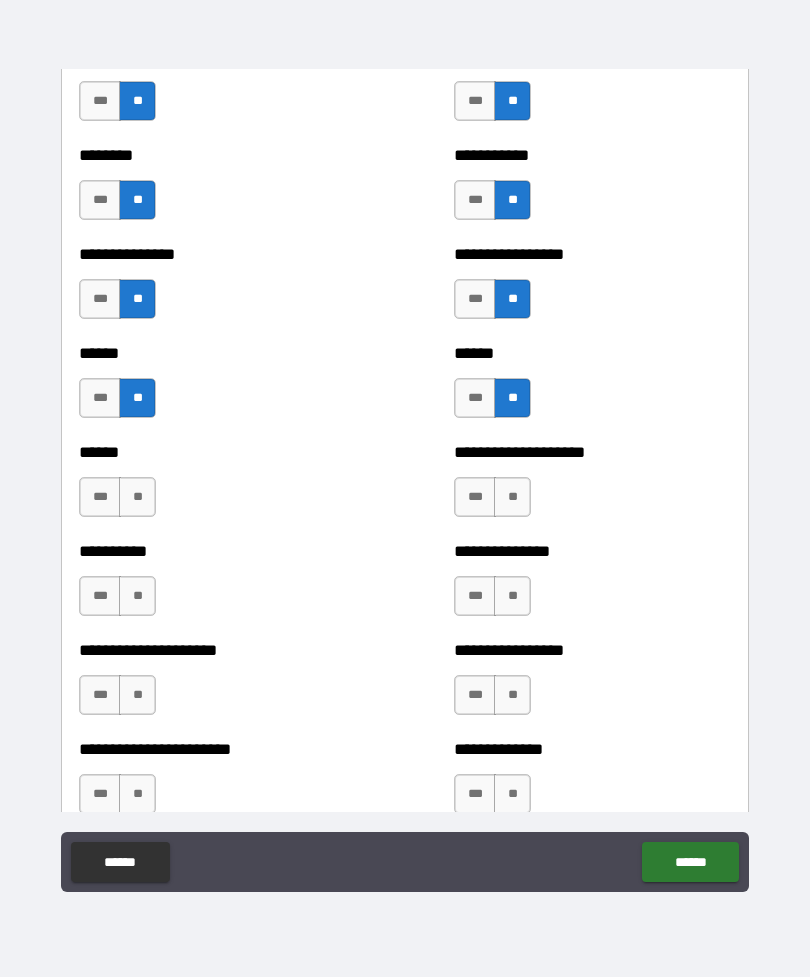 click on "**" at bounding box center (512, 497) 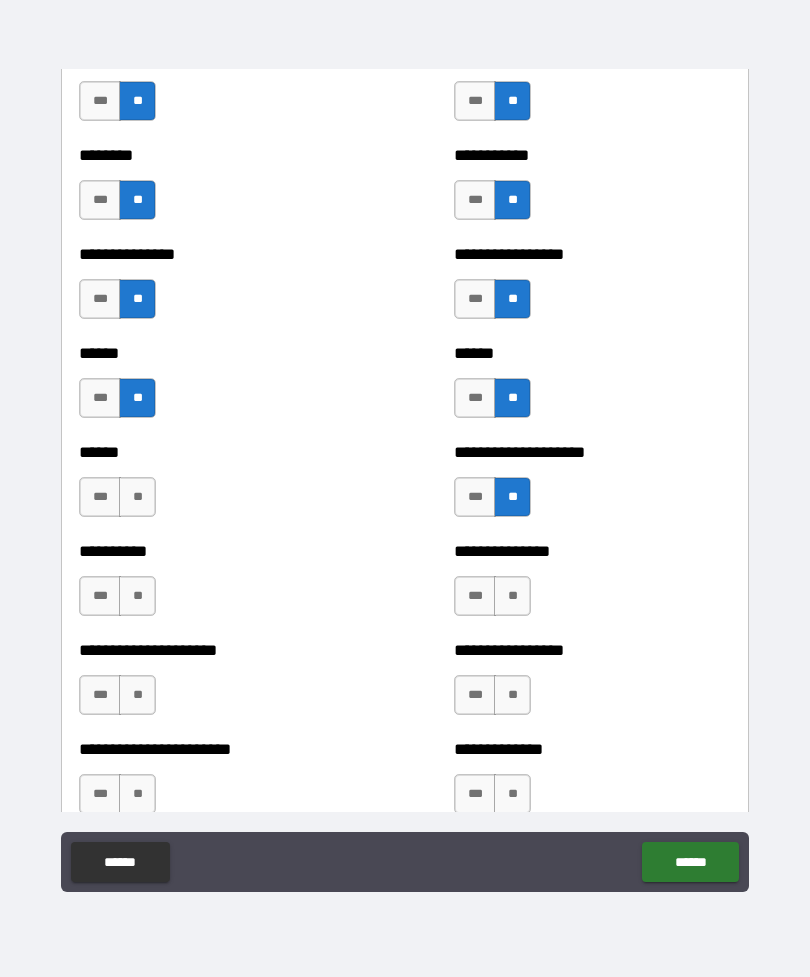 click on "**" at bounding box center (137, 497) 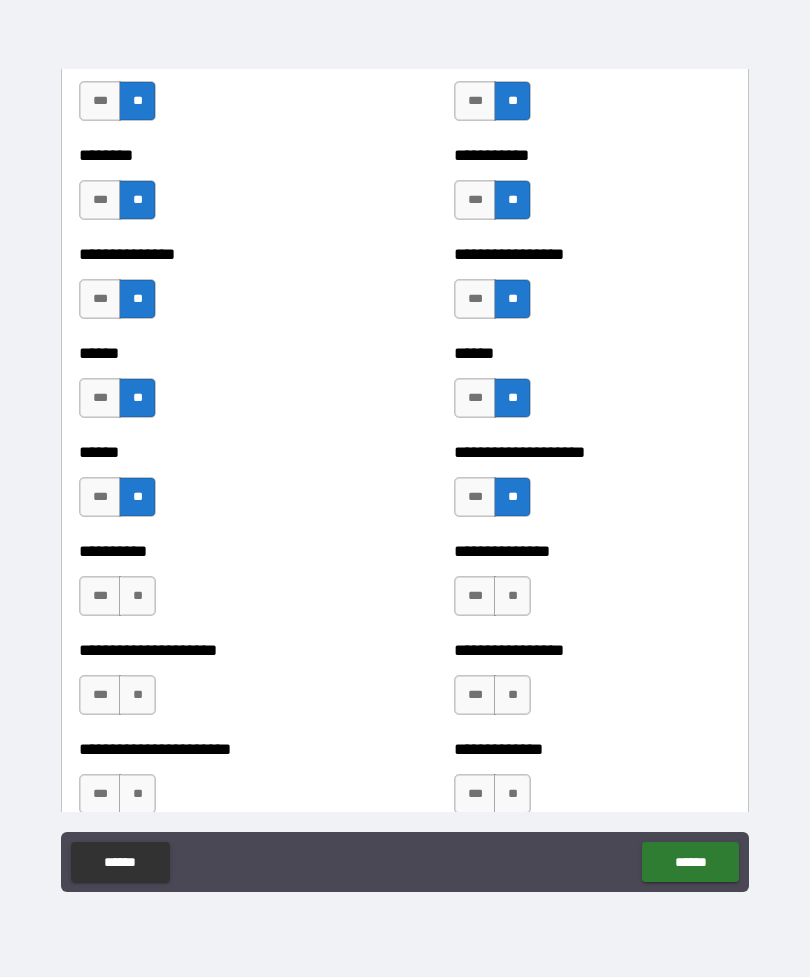 click on "**" at bounding box center (137, 596) 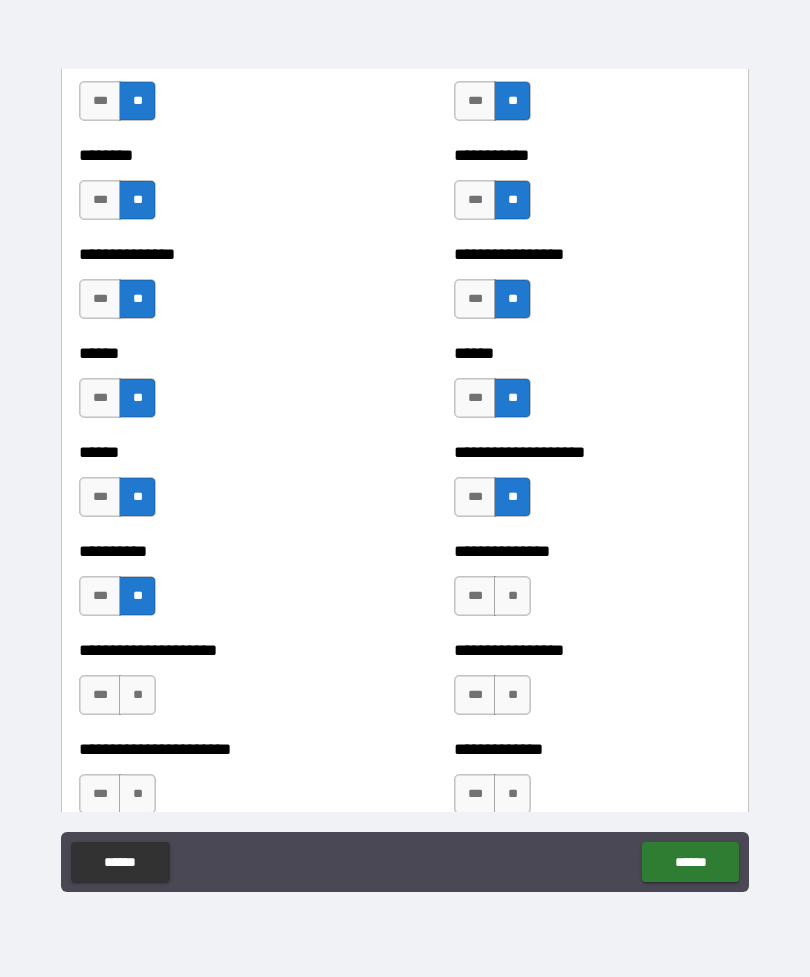 click on "**" at bounding box center [512, 596] 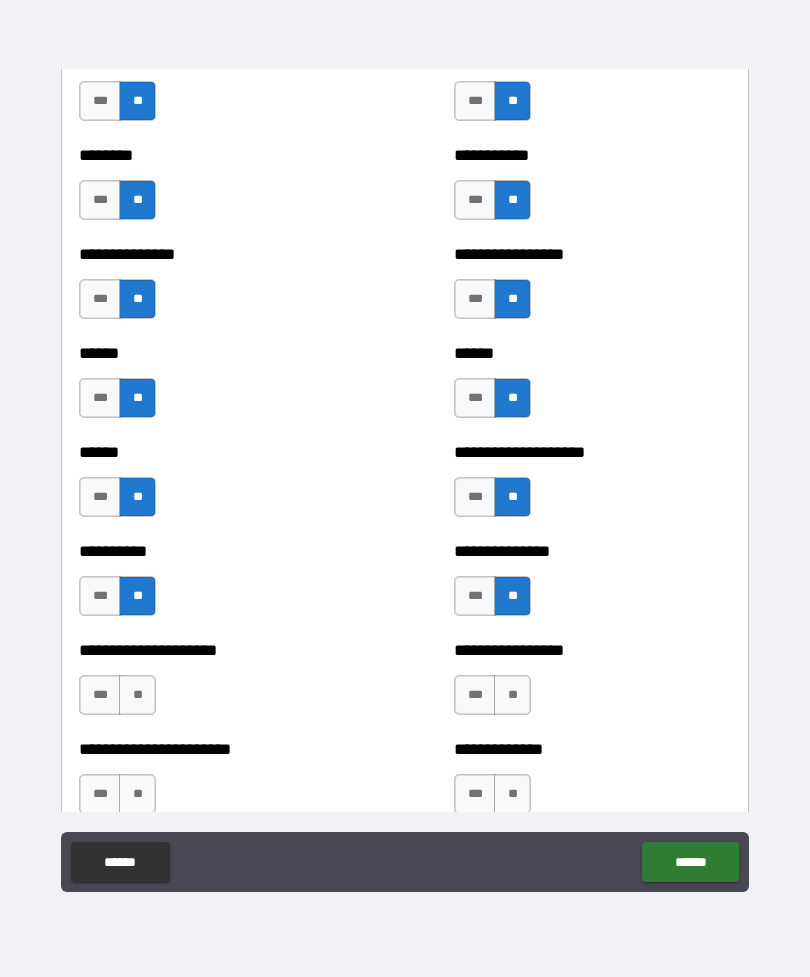 click on "**" at bounding box center [137, 695] 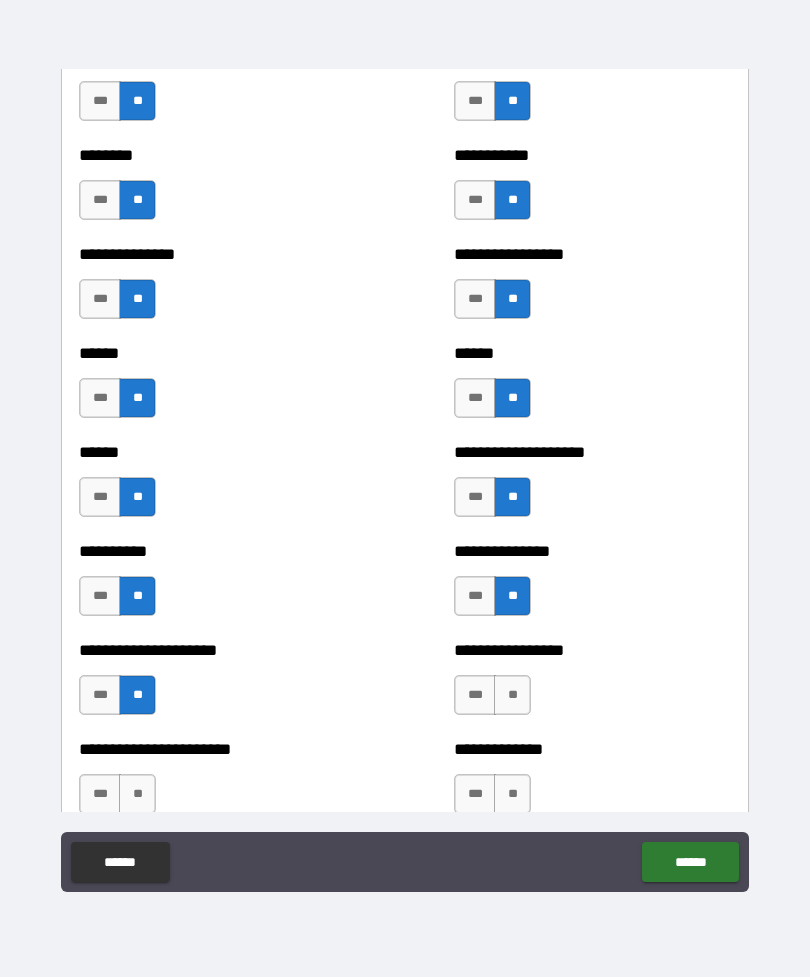 click on "**" at bounding box center (512, 695) 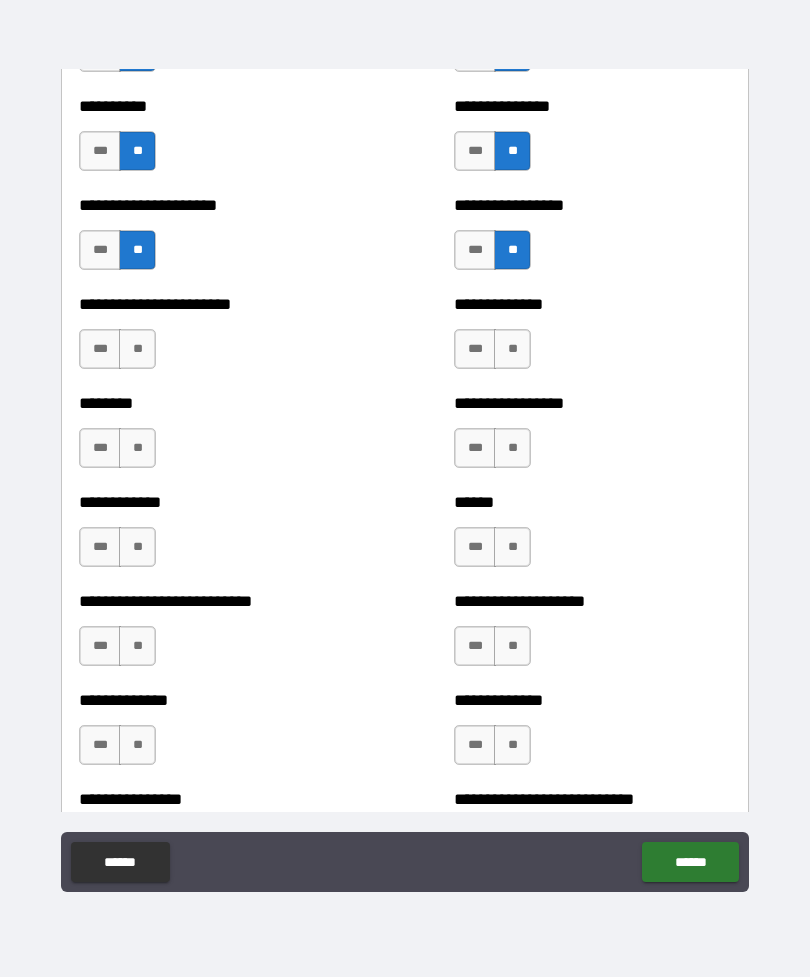 scroll, scrollTop: 2729, scrollLeft: 0, axis: vertical 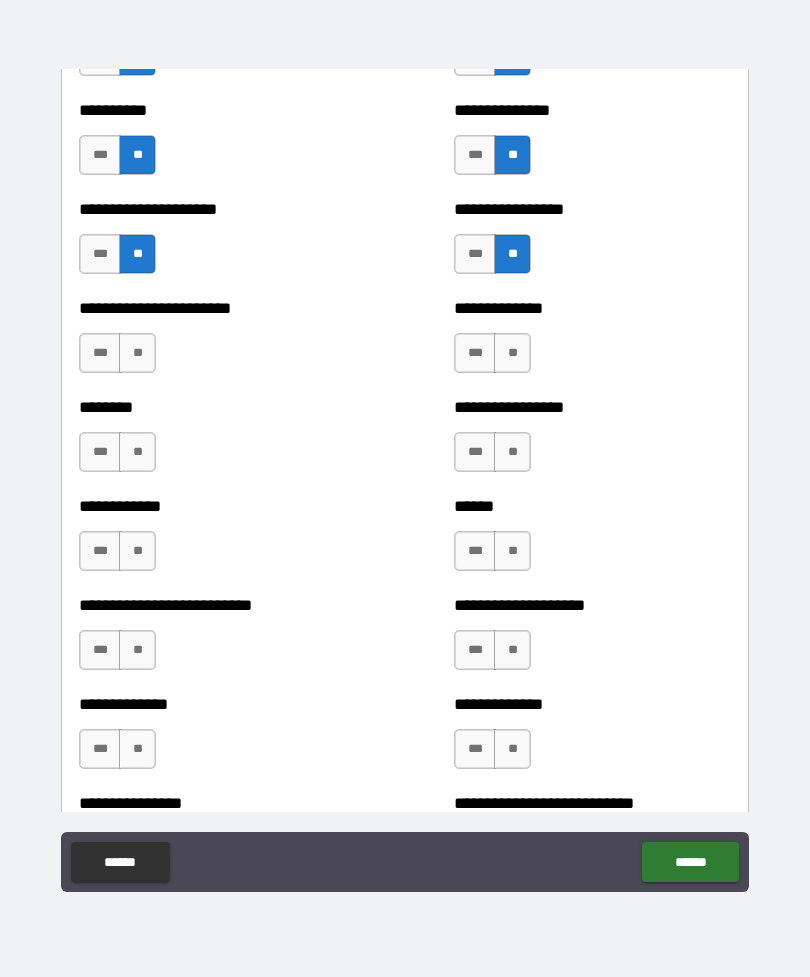click on "**" at bounding box center [137, 353] 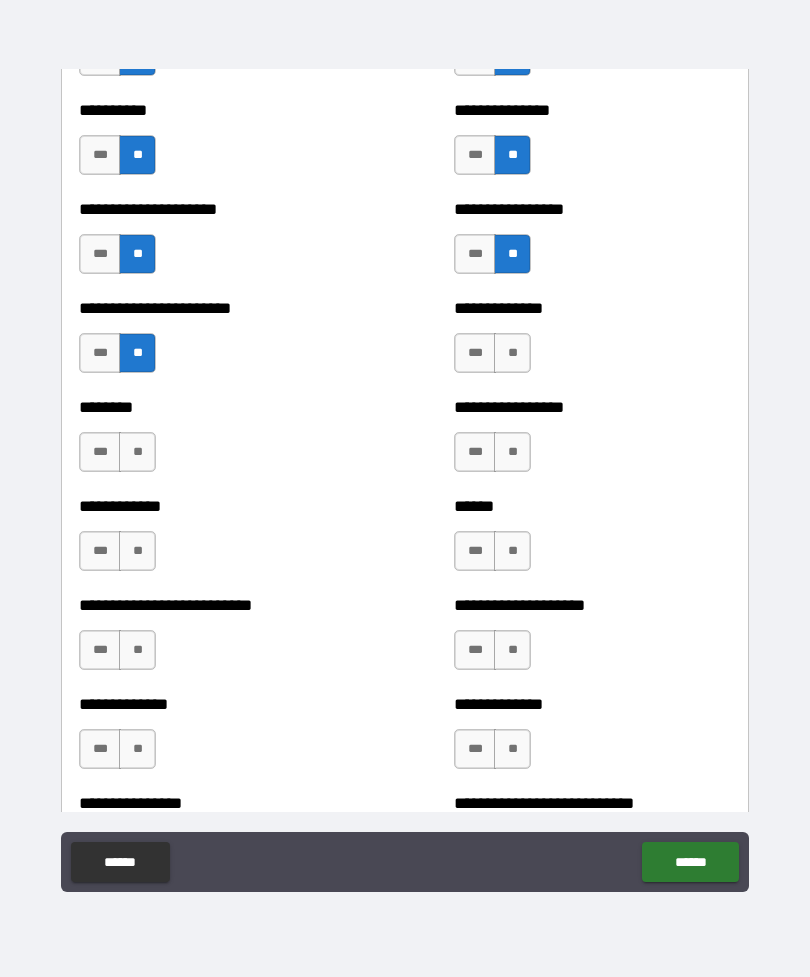 click on "**" at bounding box center [512, 353] 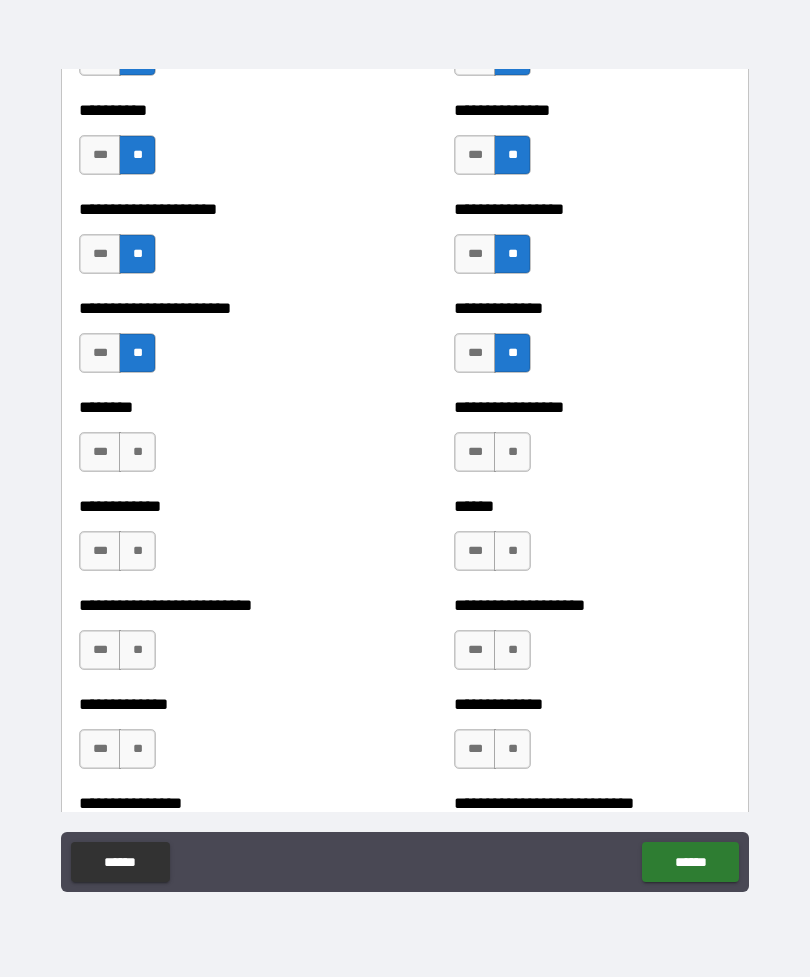 click on "**" at bounding box center (512, 452) 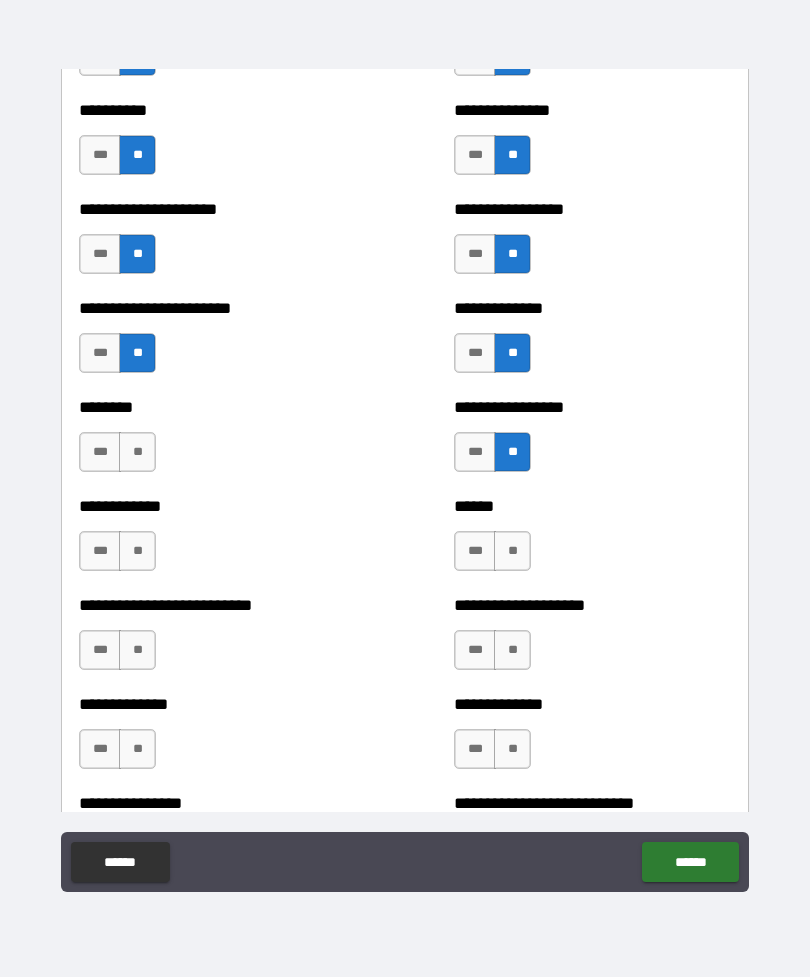 click on "**" at bounding box center [137, 452] 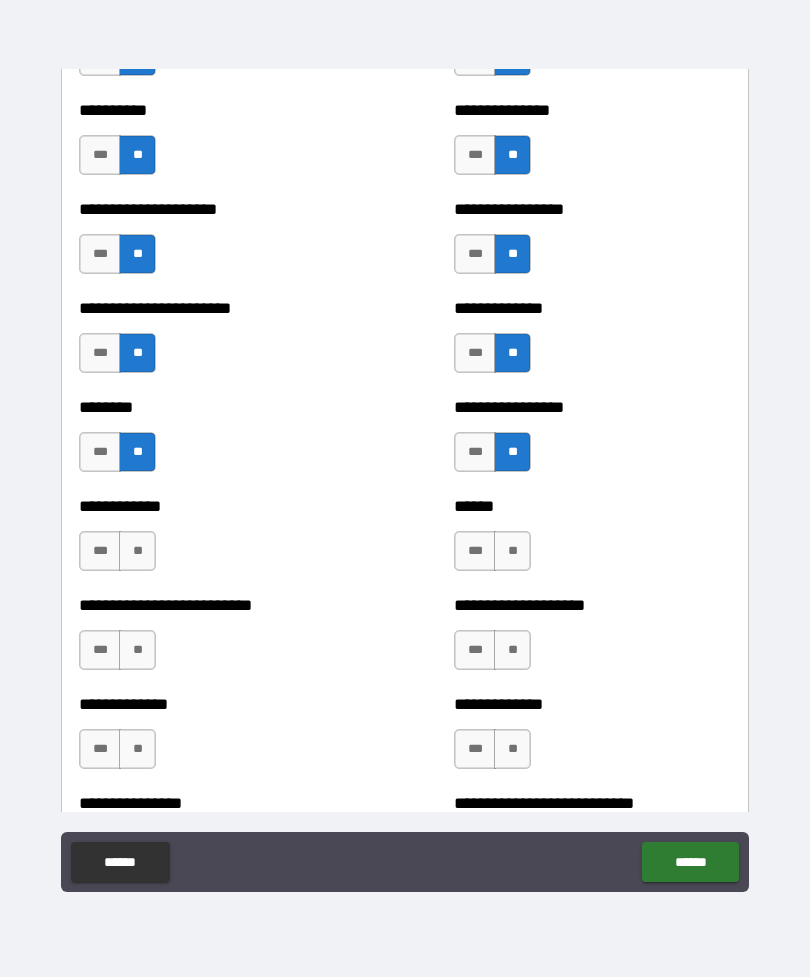 click on "**" at bounding box center [137, 551] 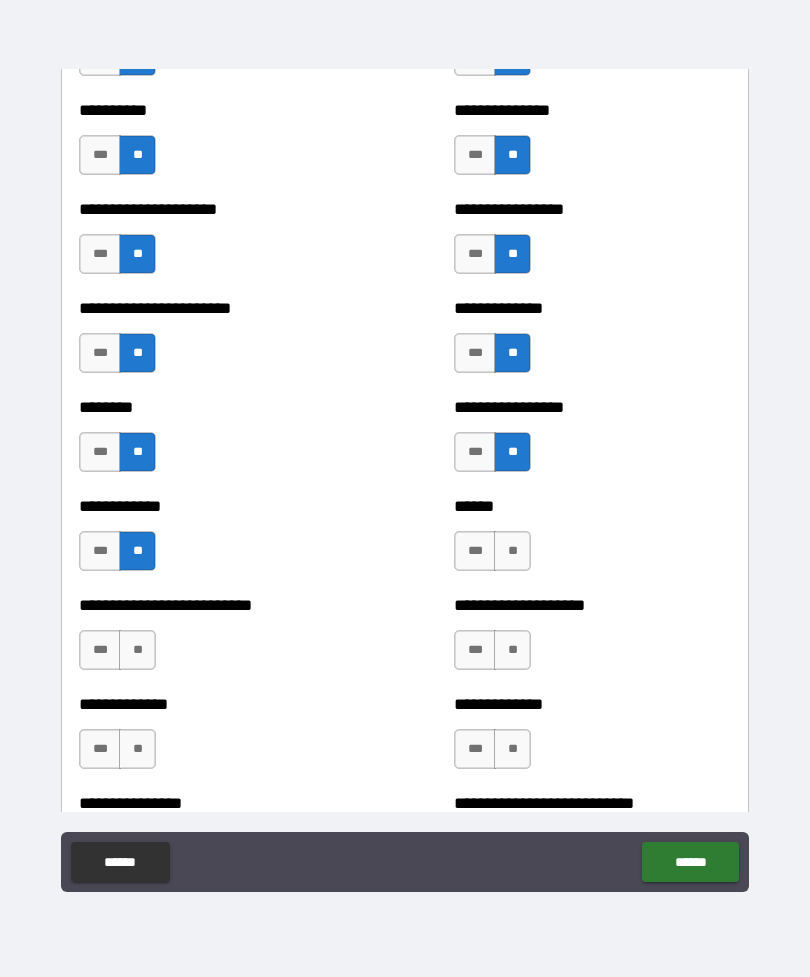 click on "**" at bounding box center (512, 551) 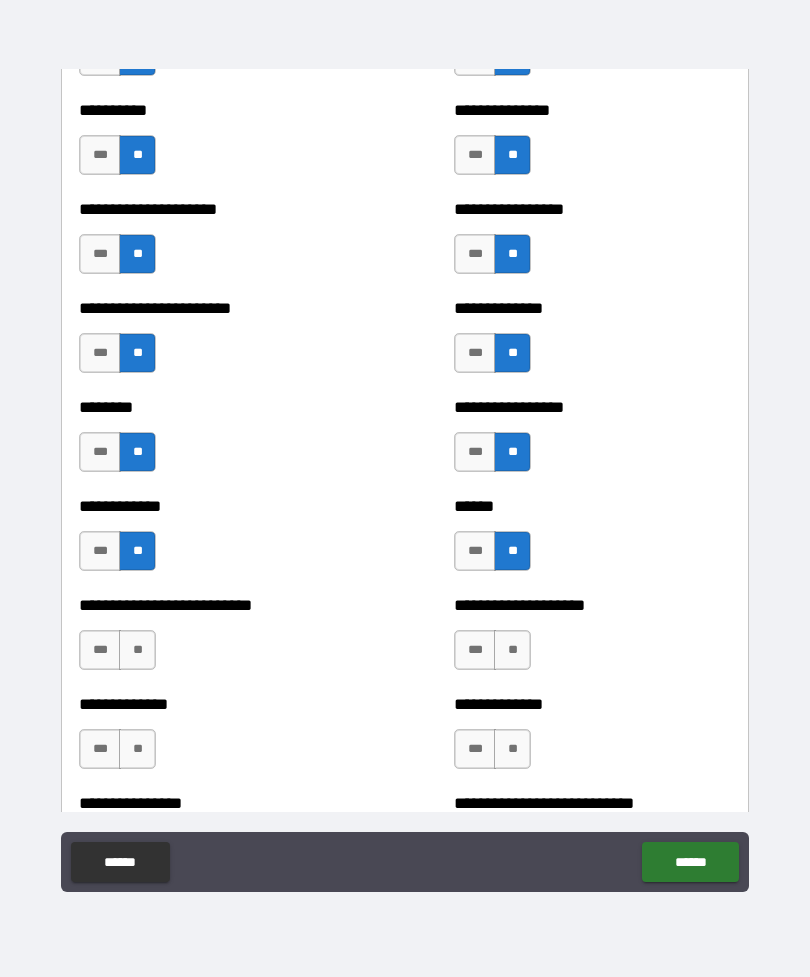 click on "**" at bounding box center (137, 650) 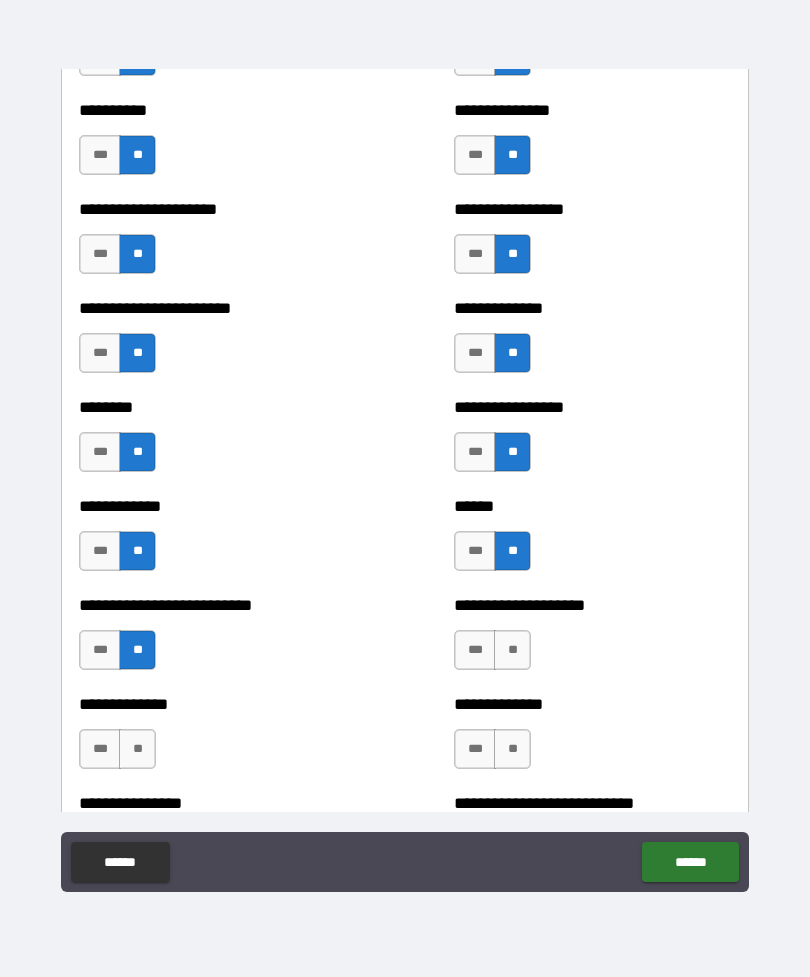 click on "**" at bounding box center [512, 650] 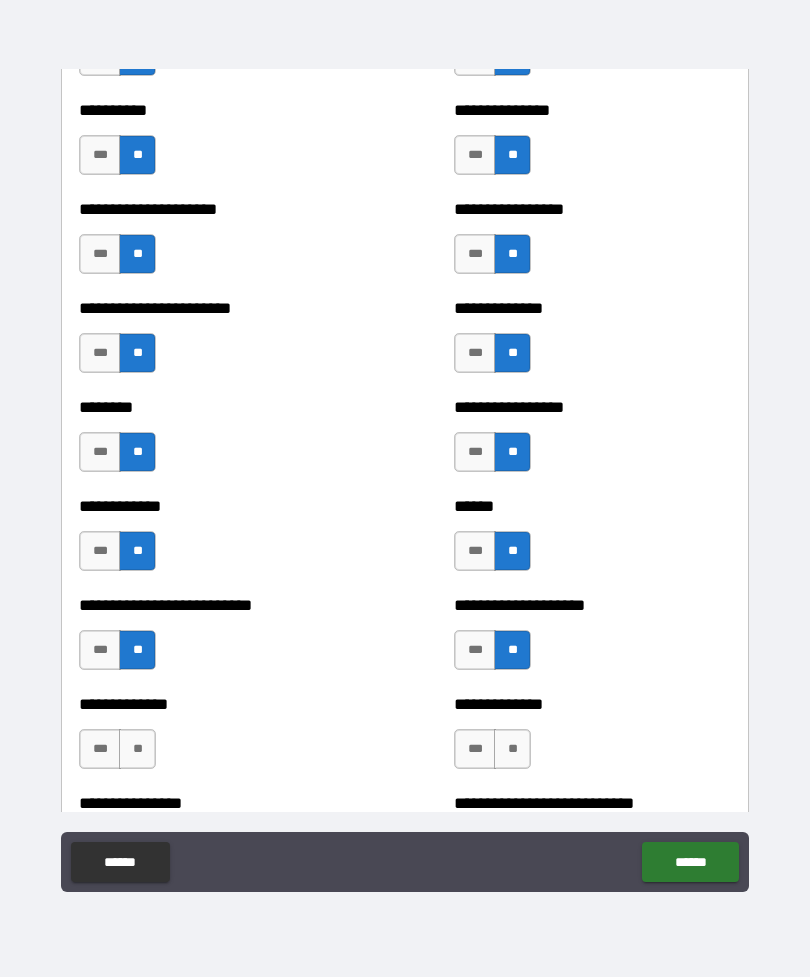 click on "**" at bounding box center (512, 749) 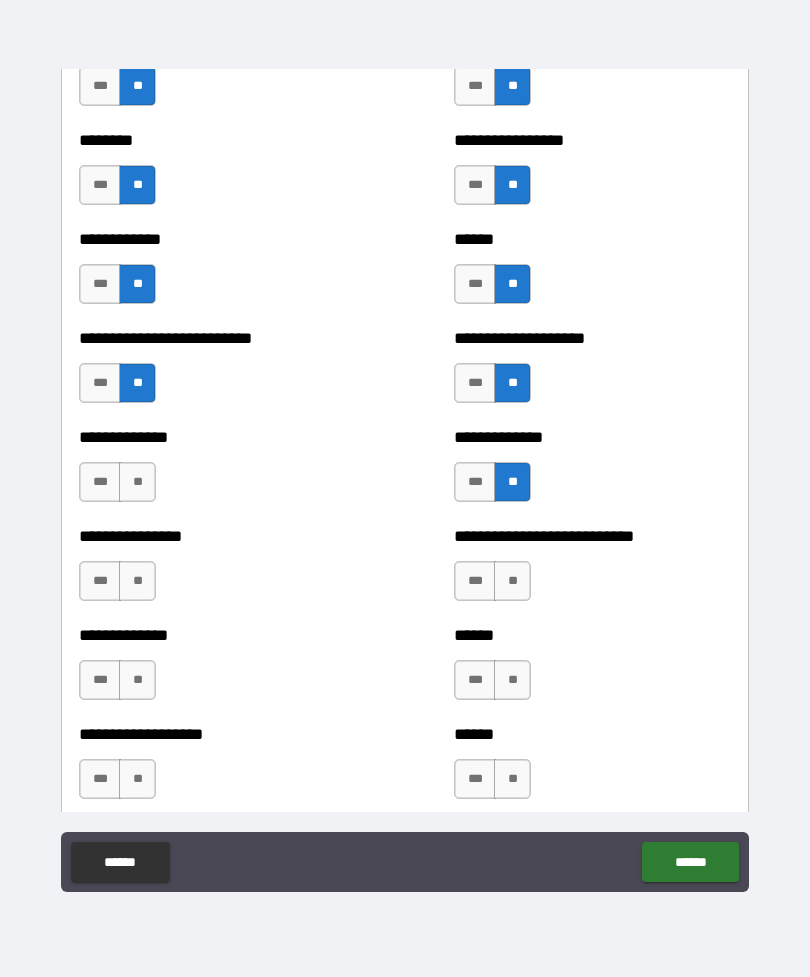 scroll, scrollTop: 3010, scrollLeft: 0, axis: vertical 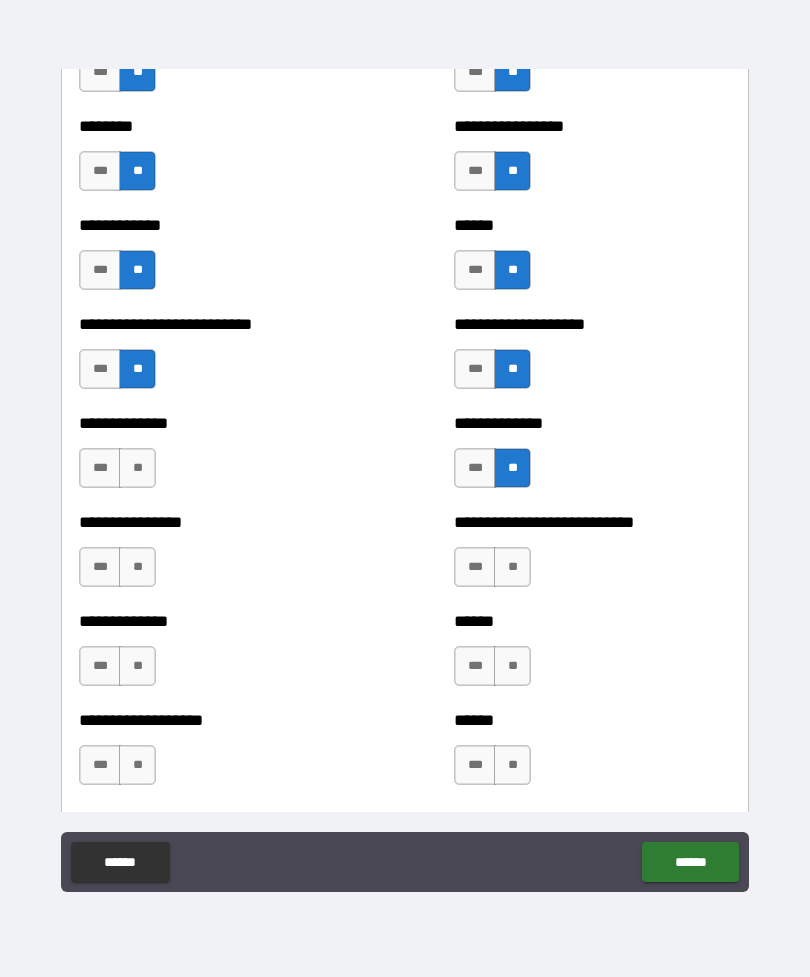 click on "**" at bounding box center (137, 468) 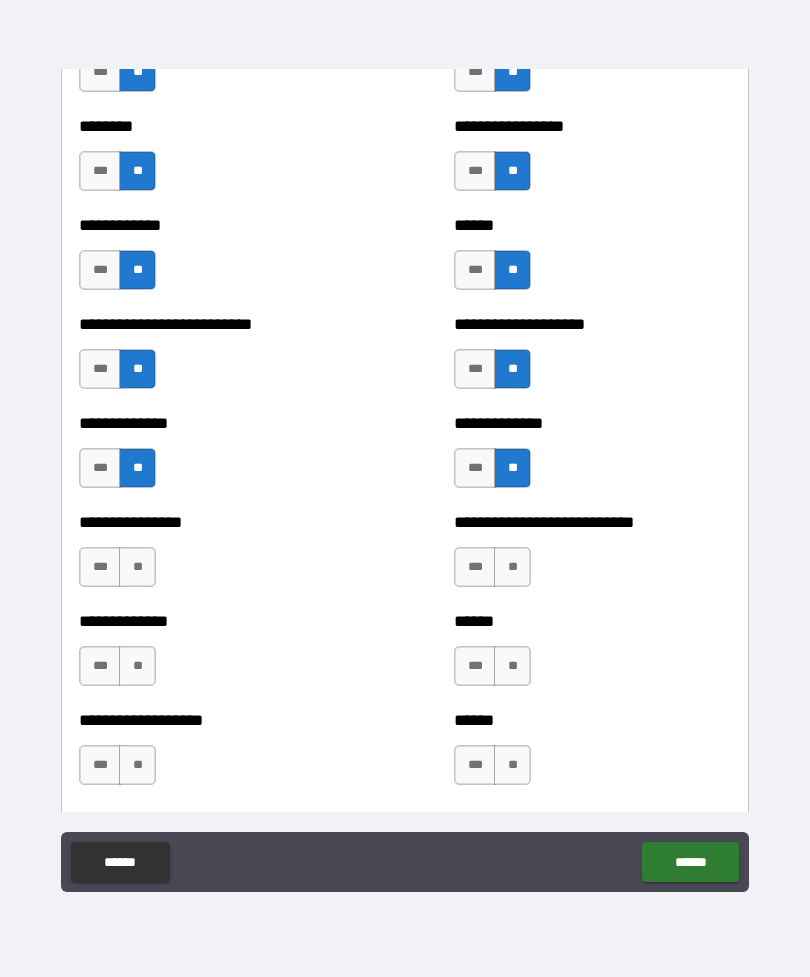 click on "**" at bounding box center (137, 567) 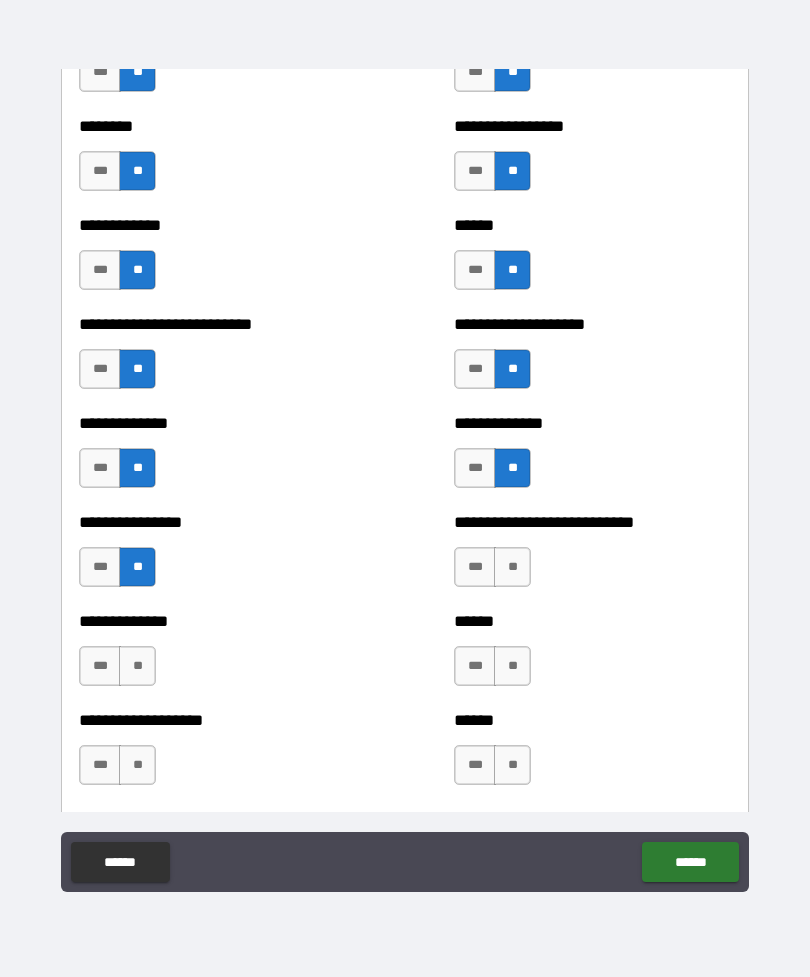 click on "**" at bounding box center (512, 567) 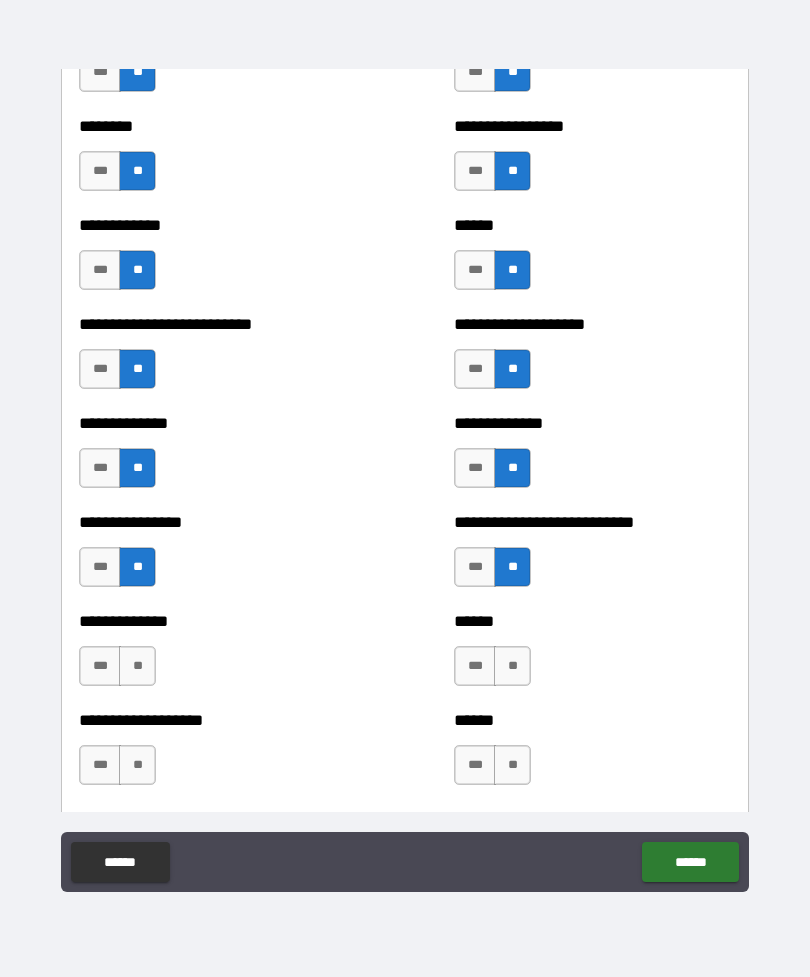 click on "**" at bounding box center (512, 666) 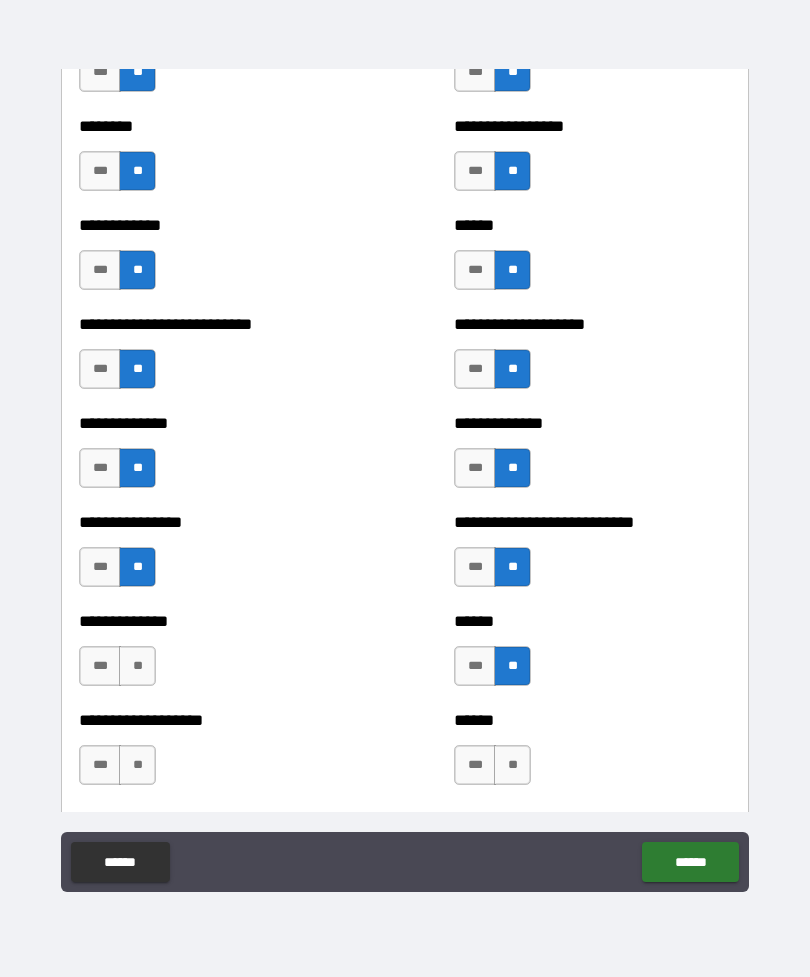 click on "**" at bounding box center (137, 666) 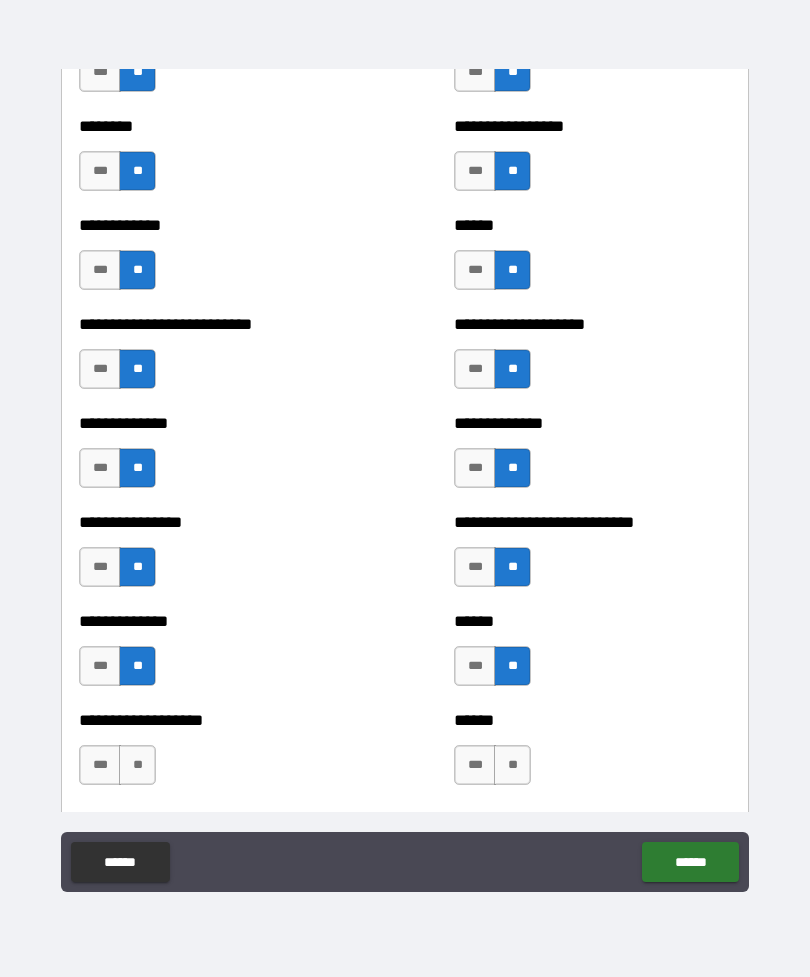 click on "**" at bounding box center (137, 765) 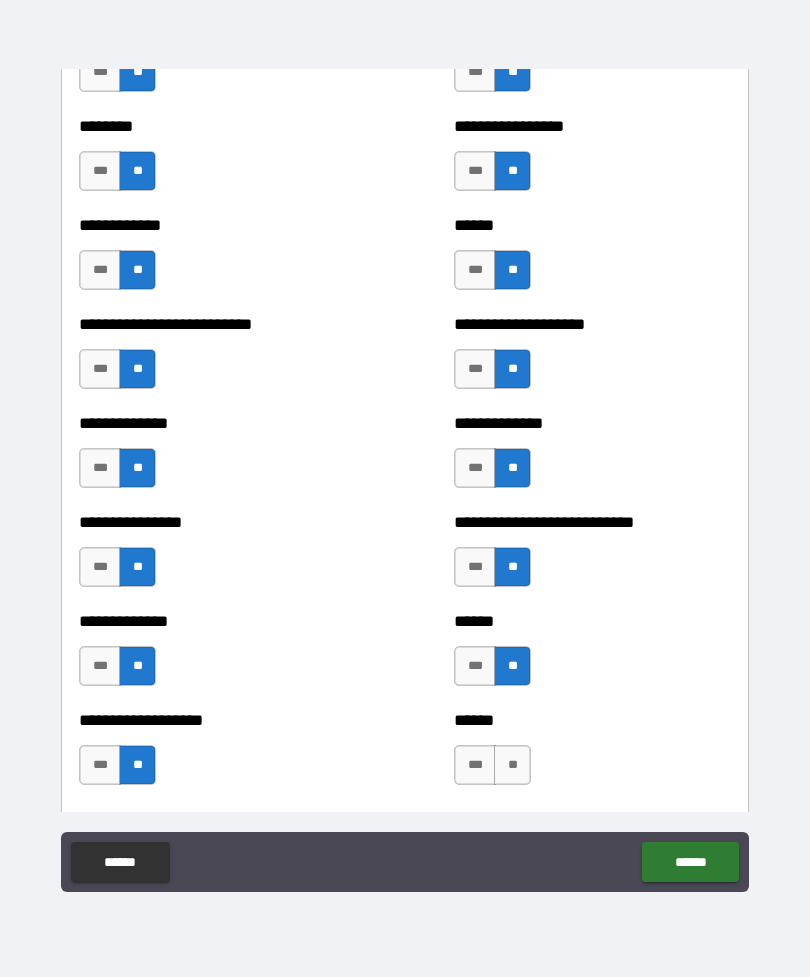 click on "**" at bounding box center (512, 765) 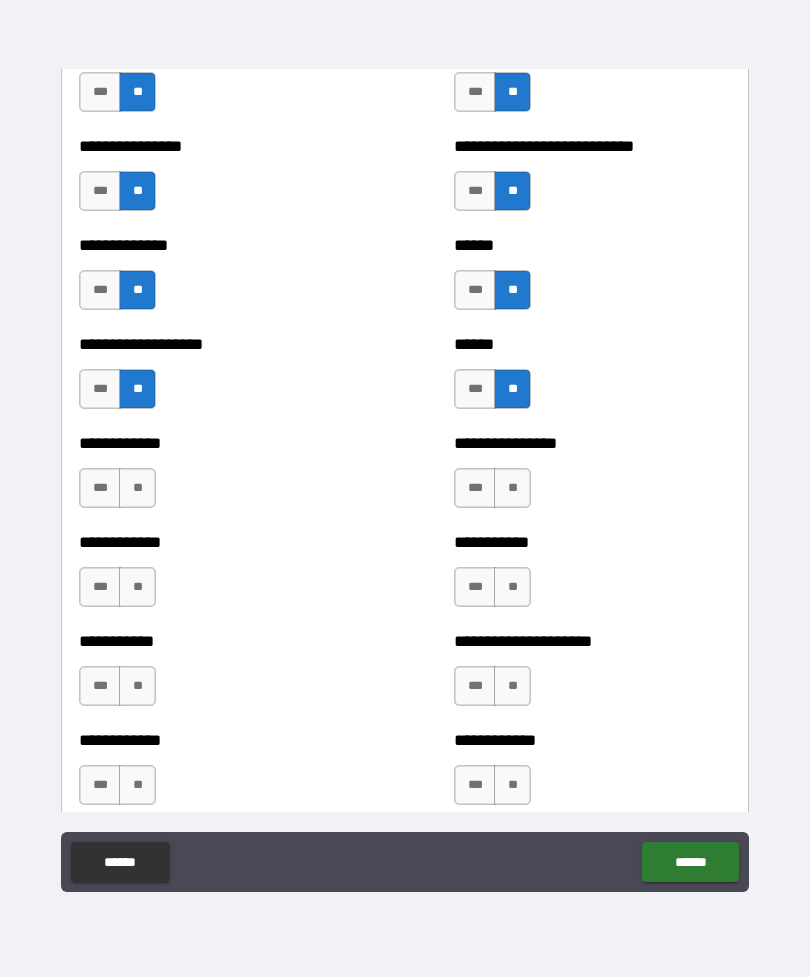 scroll, scrollTop: 3390, scrollLeft: 0, axis: vertical 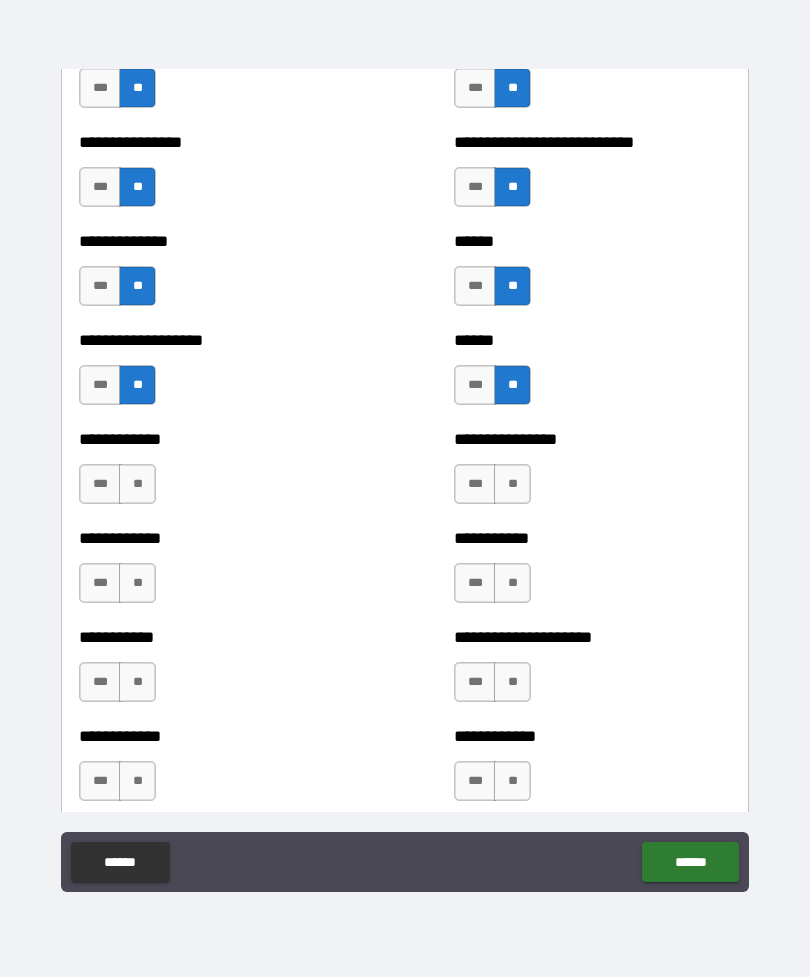 click on "**" at bounding box center [137, 484] 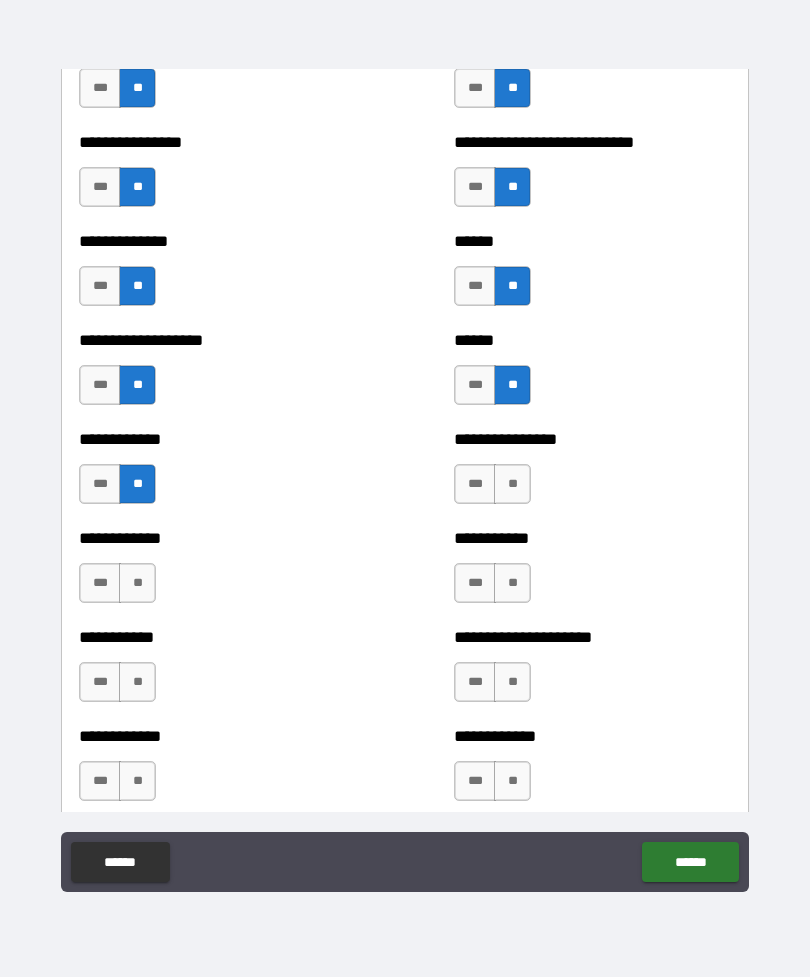 click on "**" at bounding box center (512, 484) 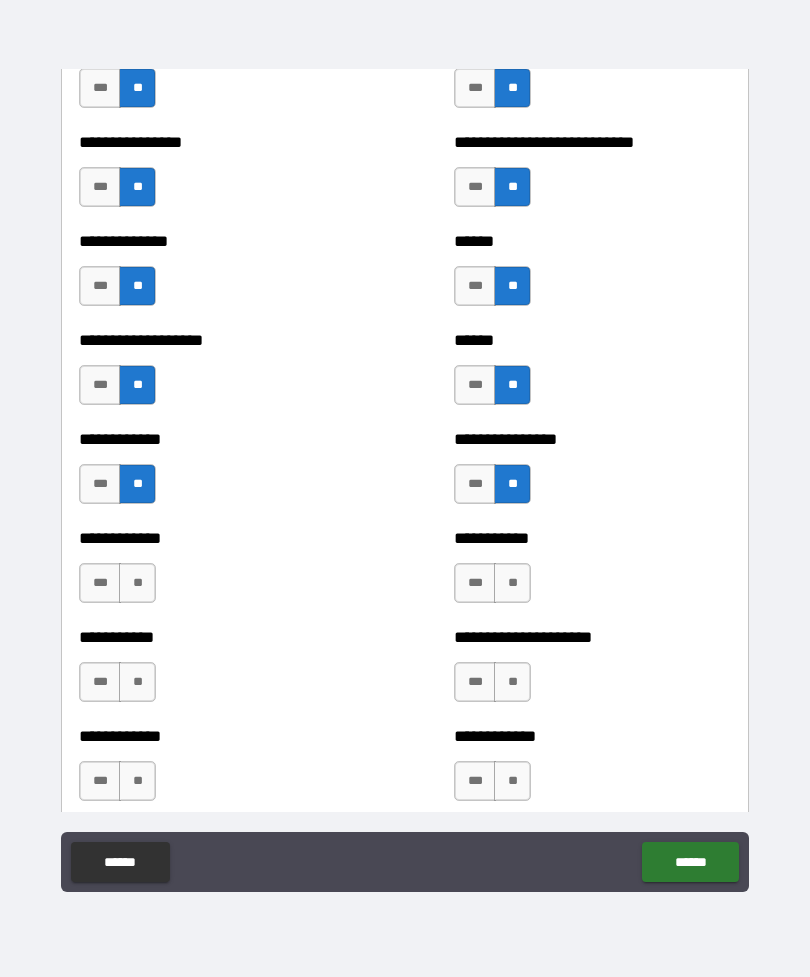 click on "**" at bounding box center (512, 583) 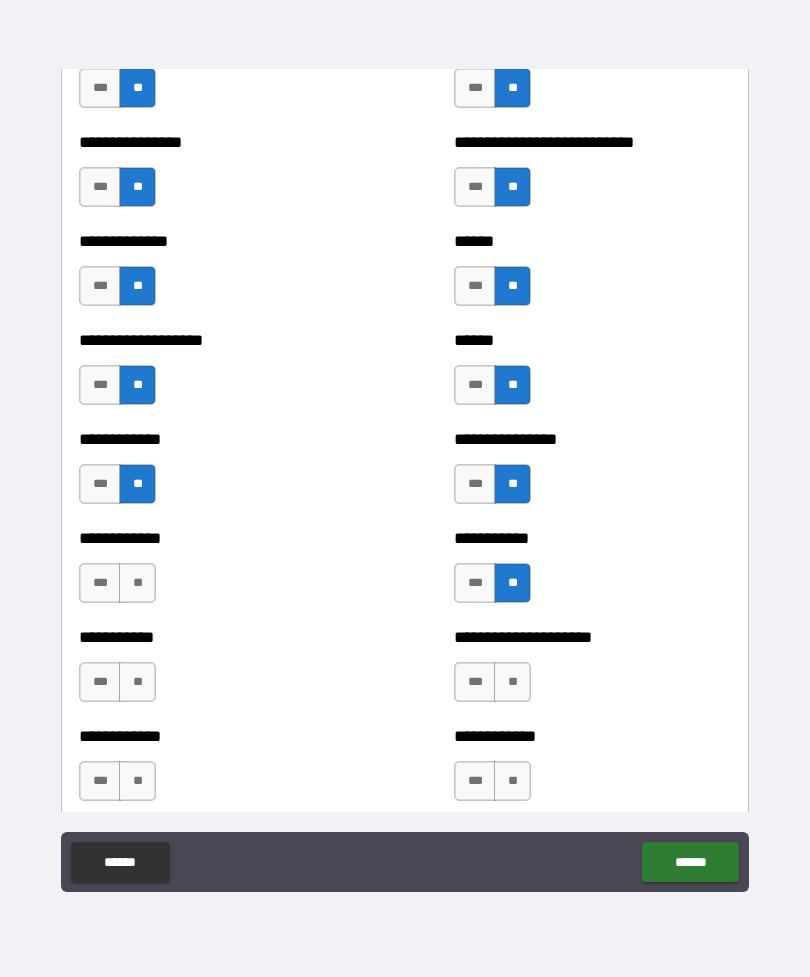 click on "**" at bounding box center [137, 583] 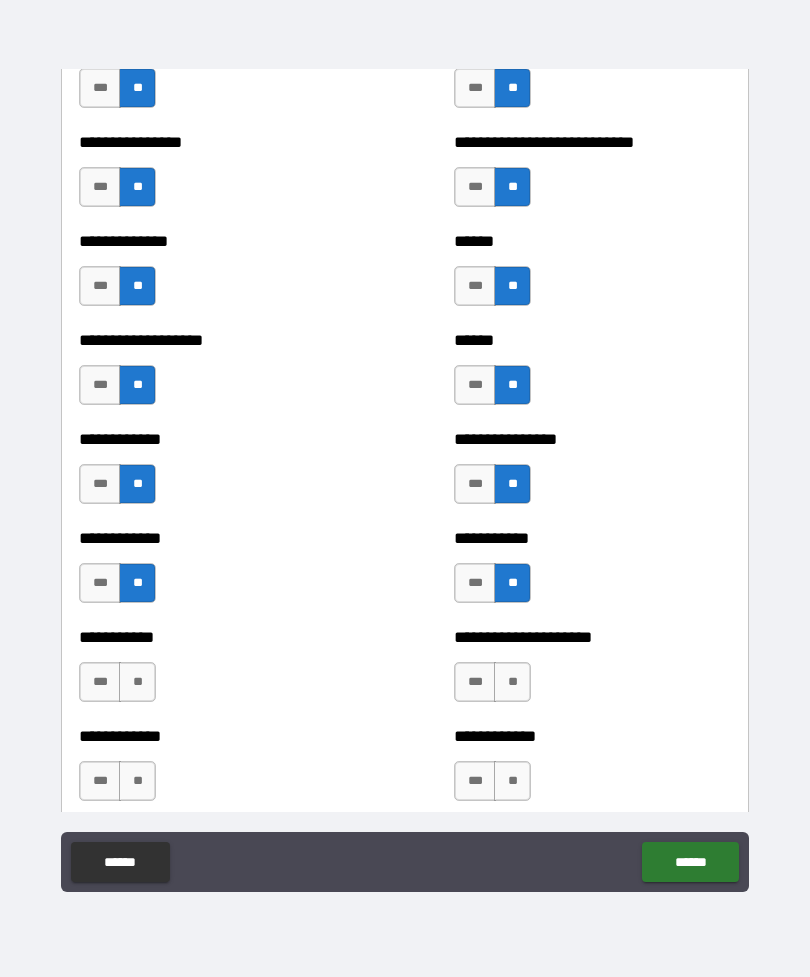 click on "**" at bounding box center [137, 682] 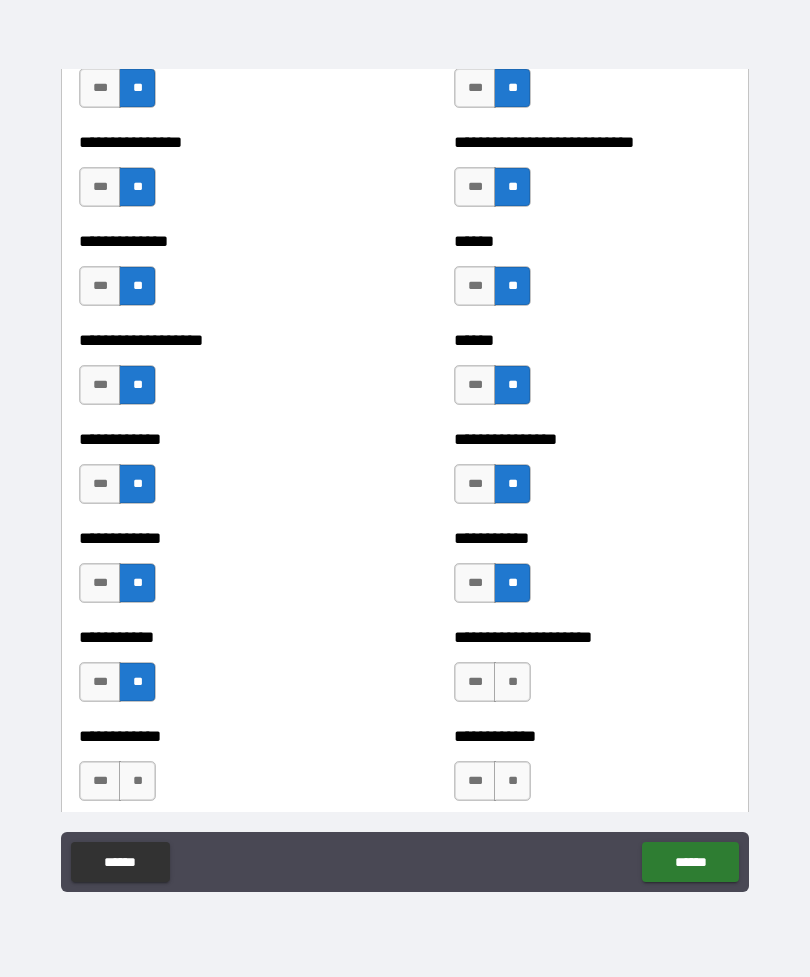 click on "**" at bounding box center [512, 682] 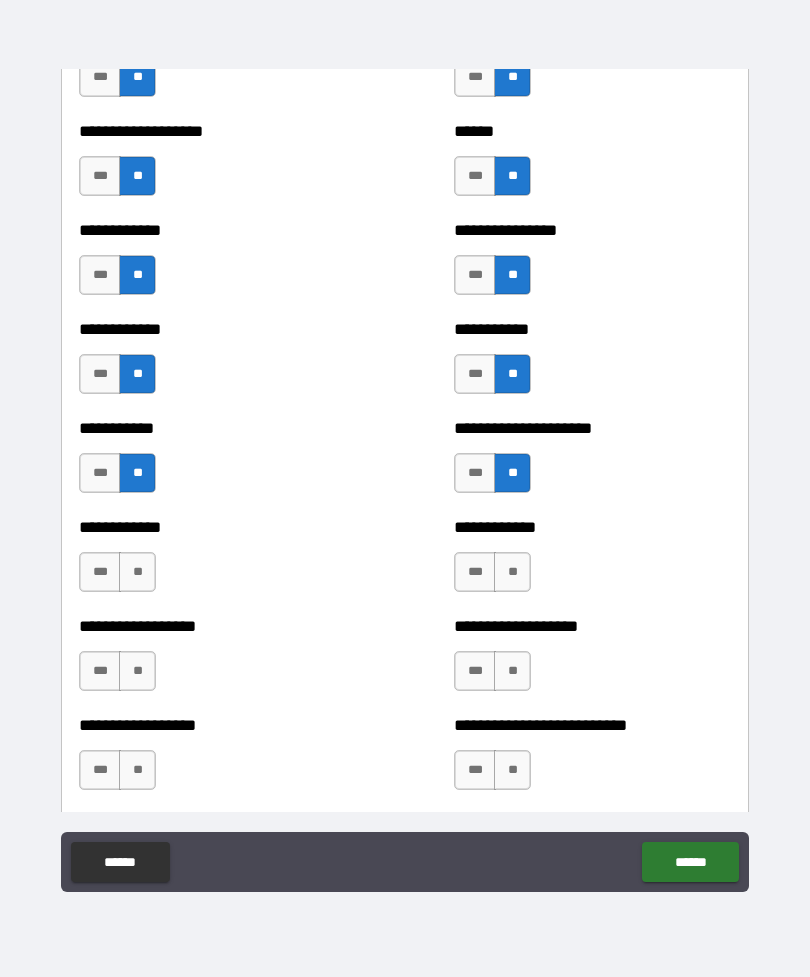 scroll, scrollTop: 3626, scrollLeft: 0, axis: vertical 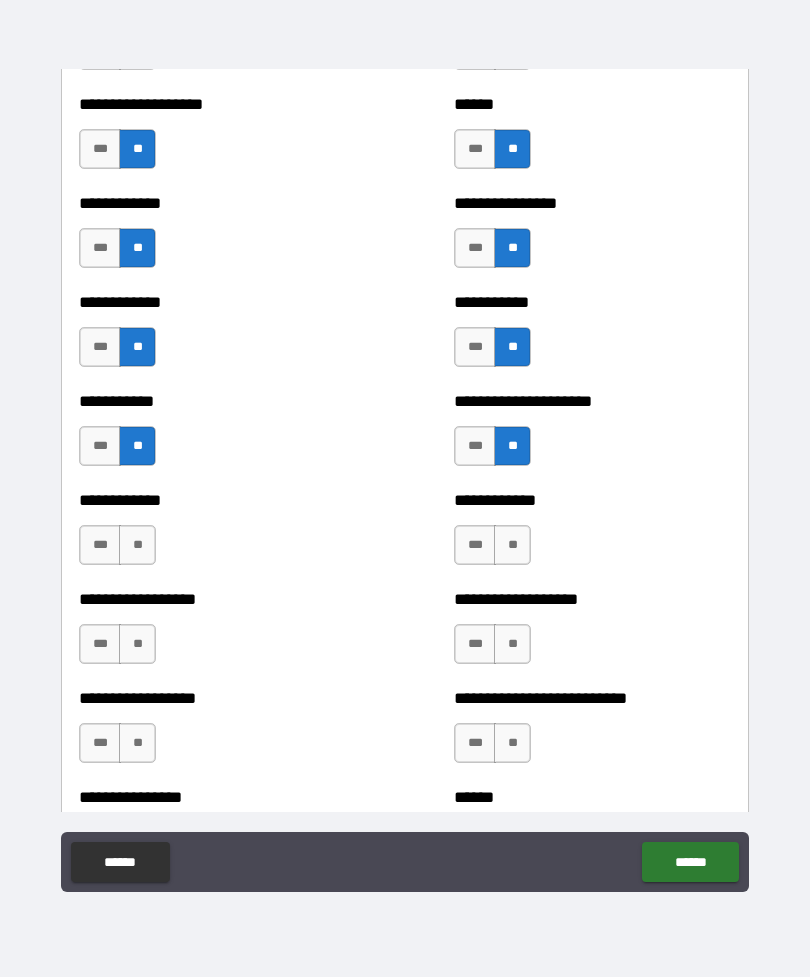 click on "**" at bounding box center [137, 545] 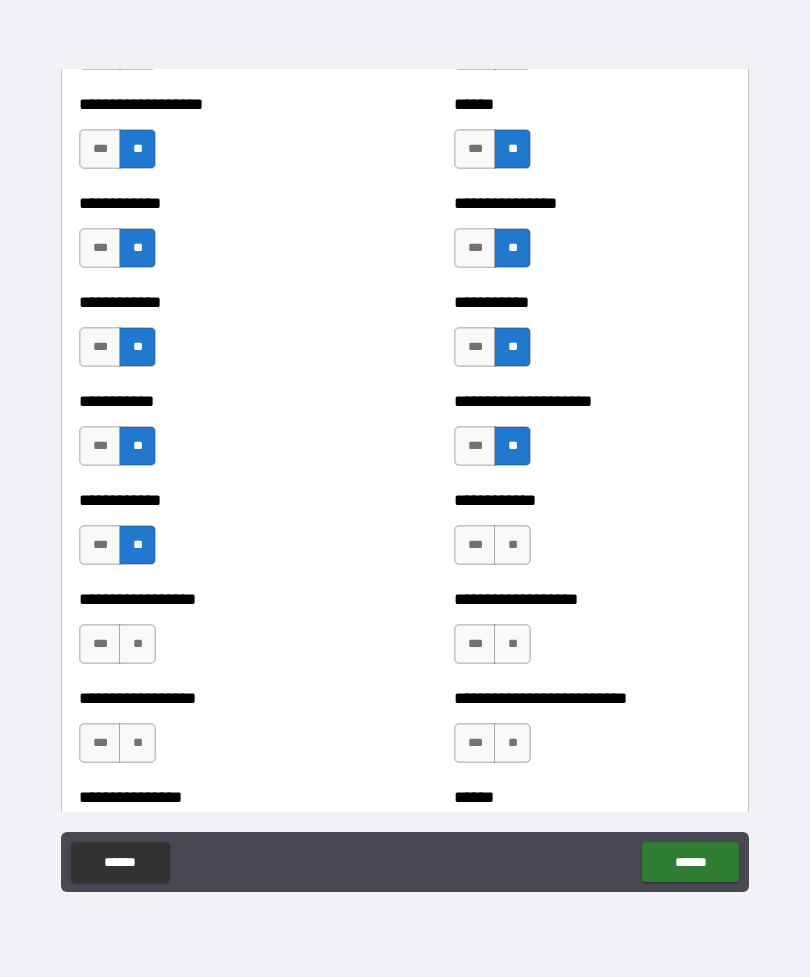 click on "**" at bounding box center [512, 545] 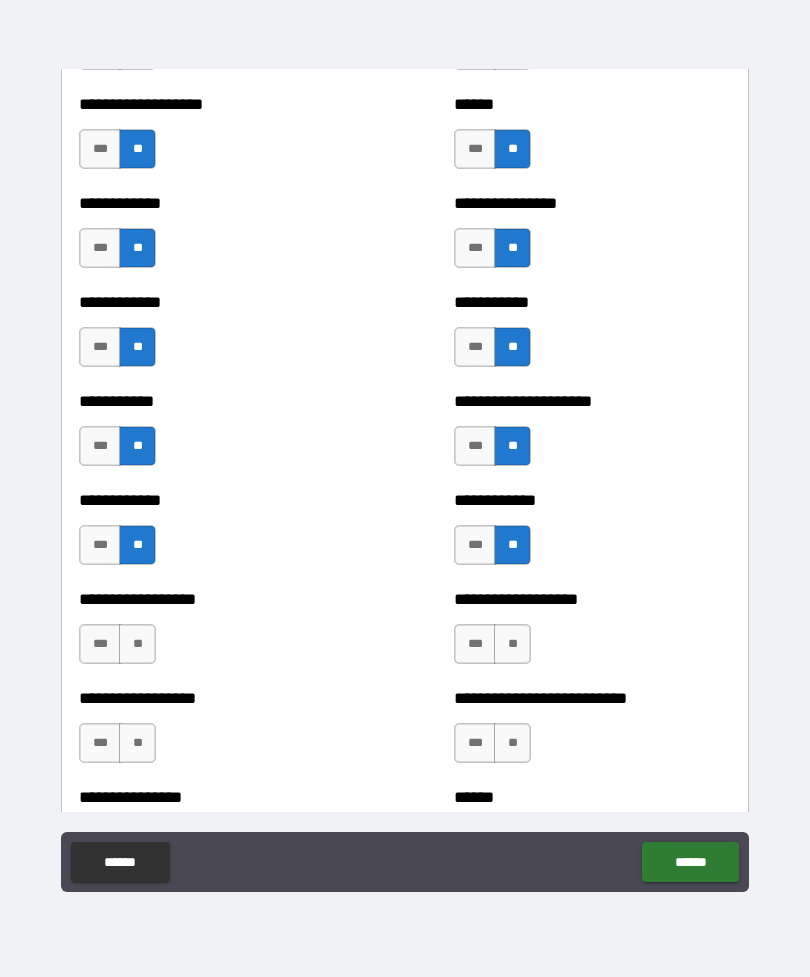 click on "**" at bounding box center [512, 644] 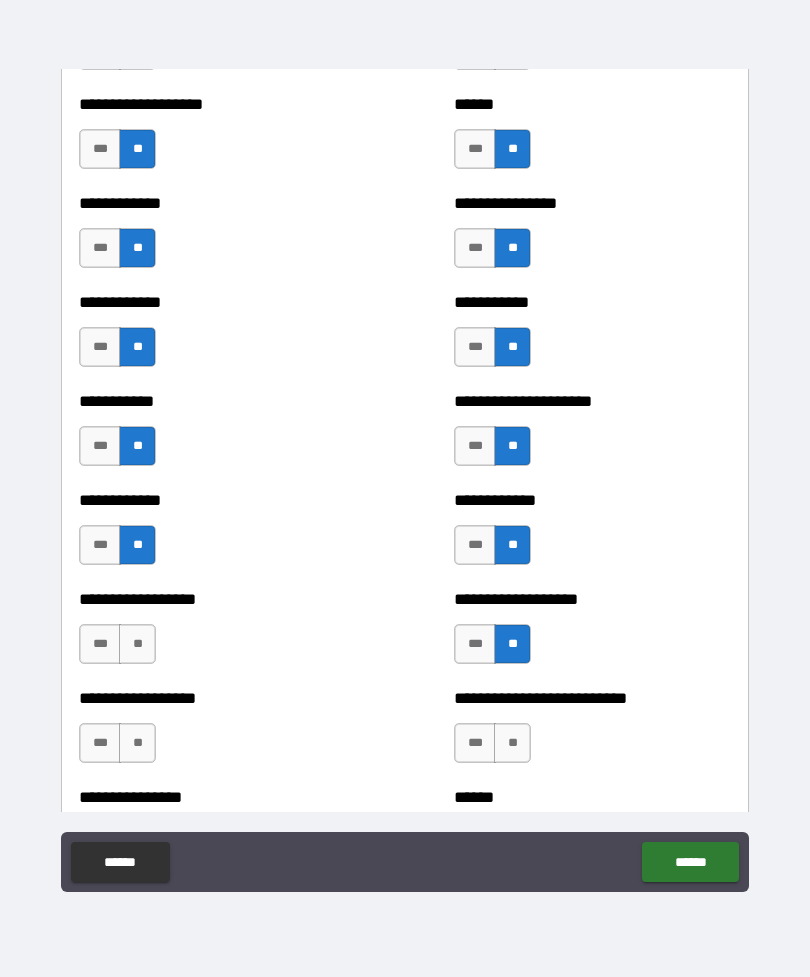 click on "**" at bounding box center [137, 644] 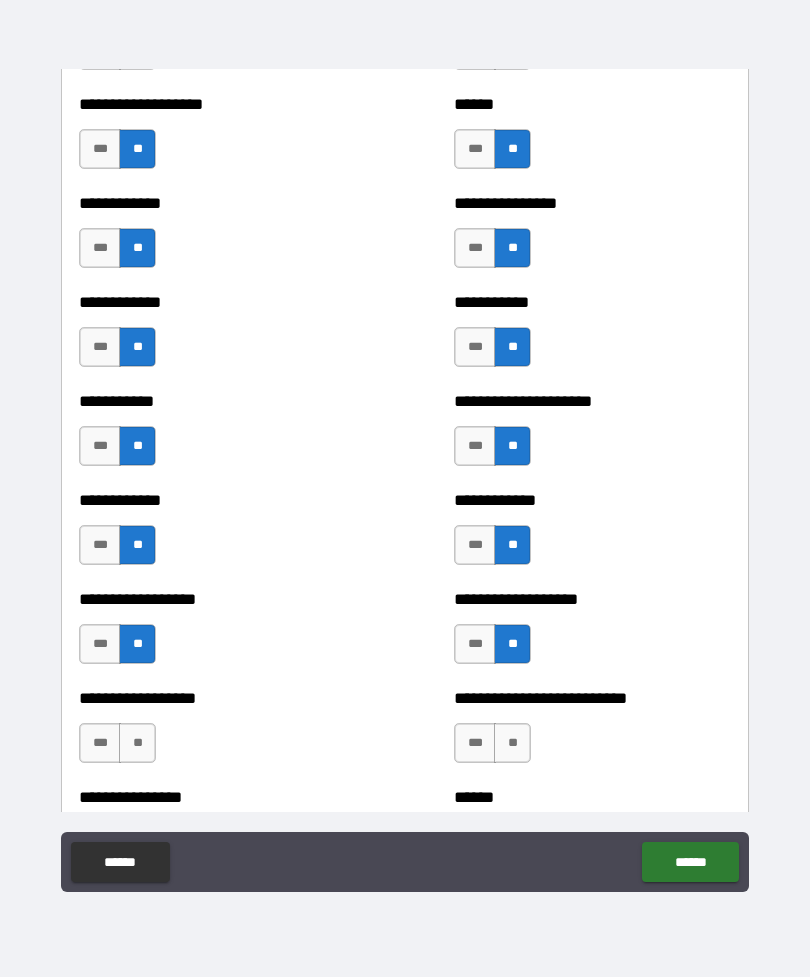 click on "**" at bounding box center (137, 743) 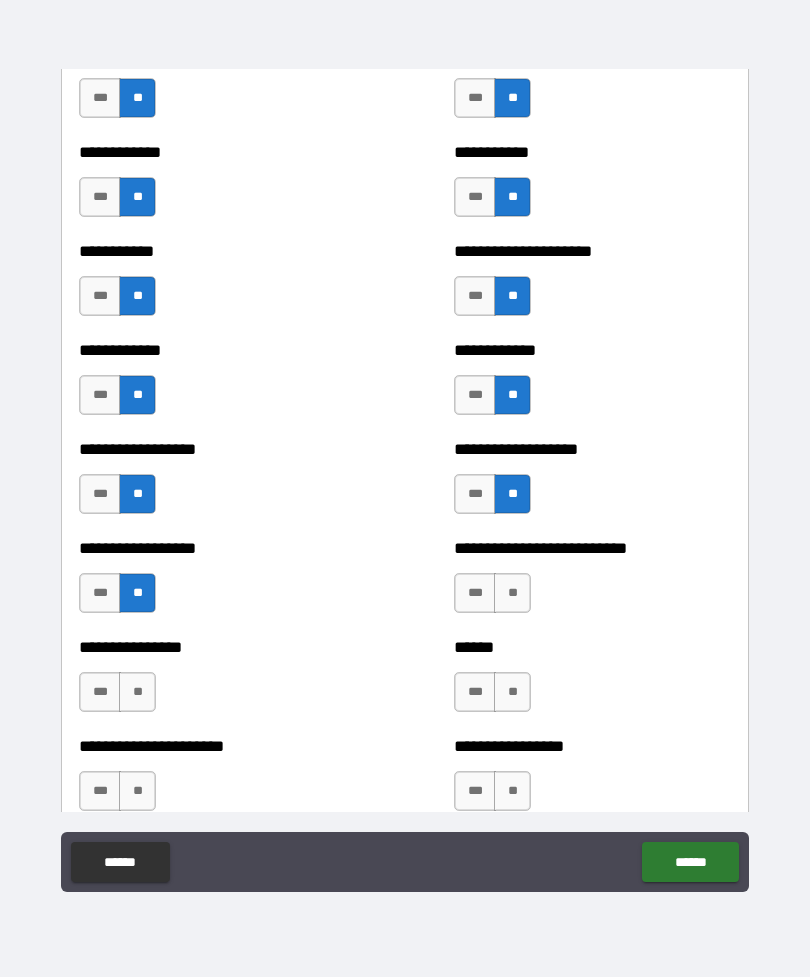 scroll, scrollTop: 3814, scrollLeft: 0, axis: vertical 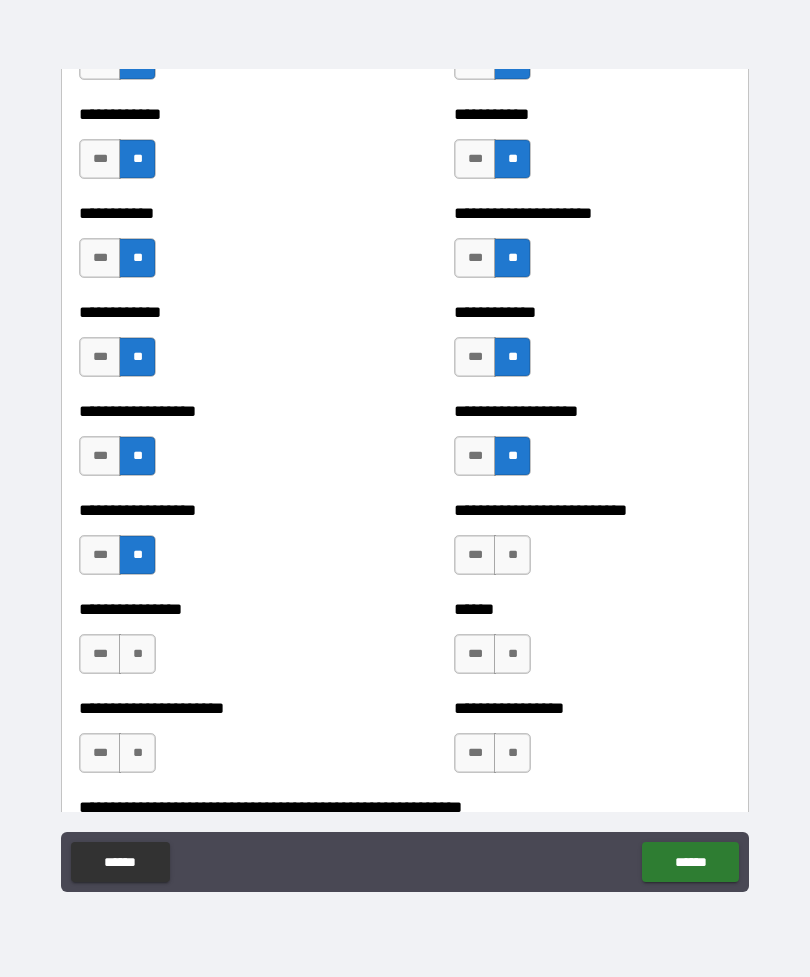 click on "**" at bounding box center (512, 555) 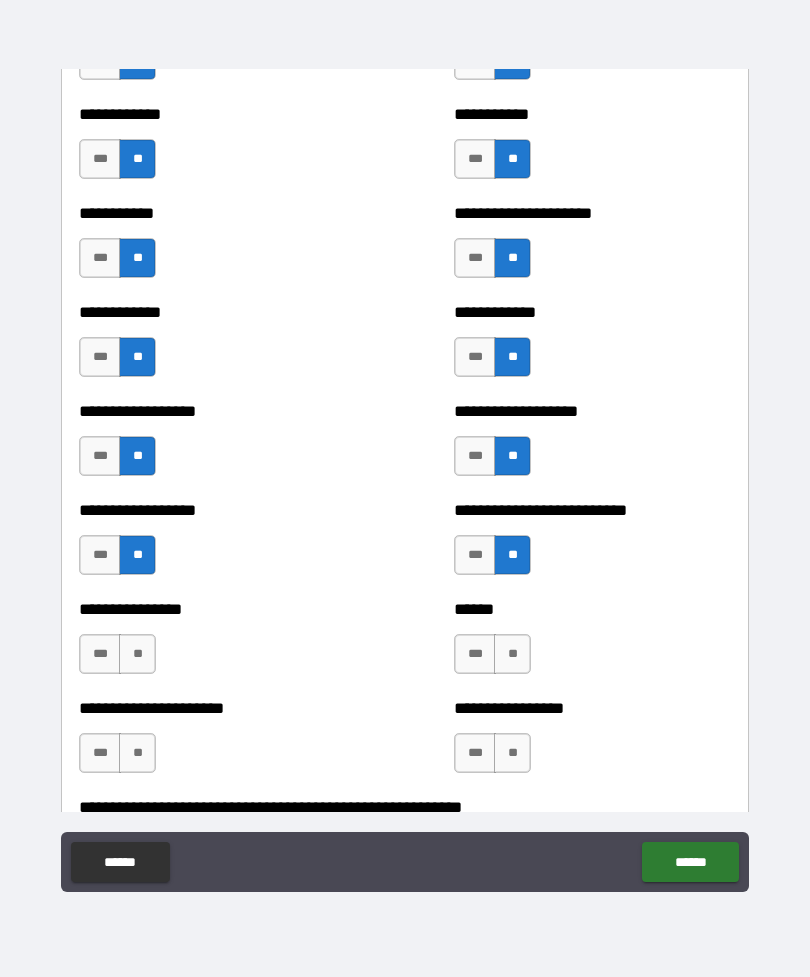 click on "**" at bounding box center [512, 654] 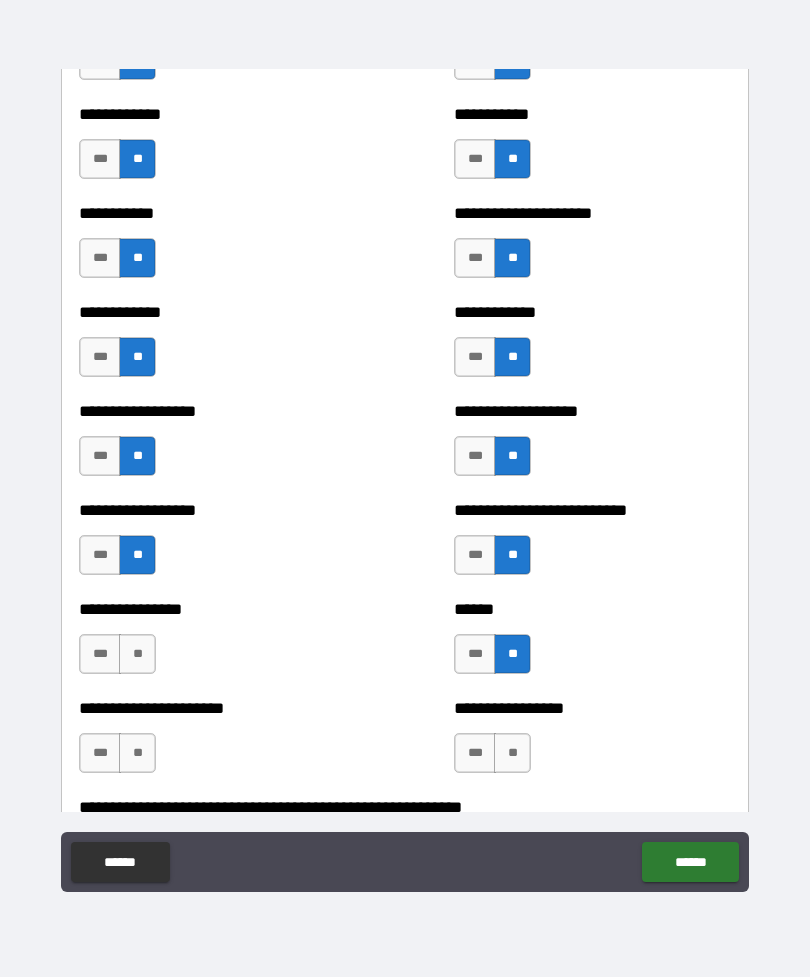 click on "**" at bounding box center [137, 654] 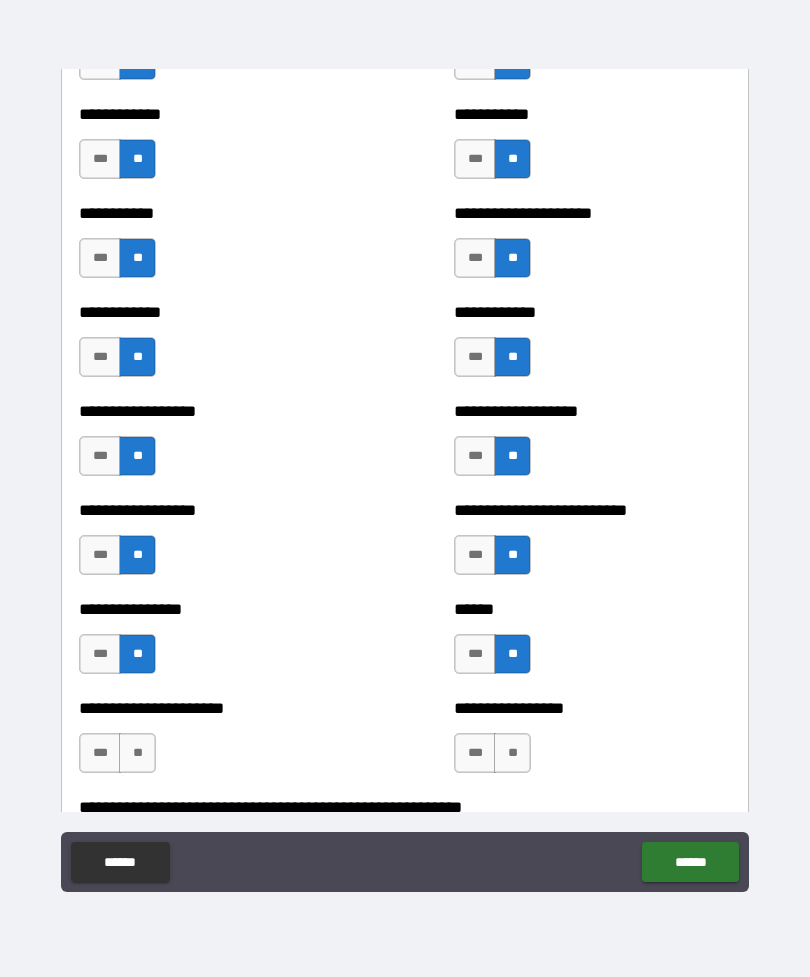 click on "**" at bounding box center [137, 753] 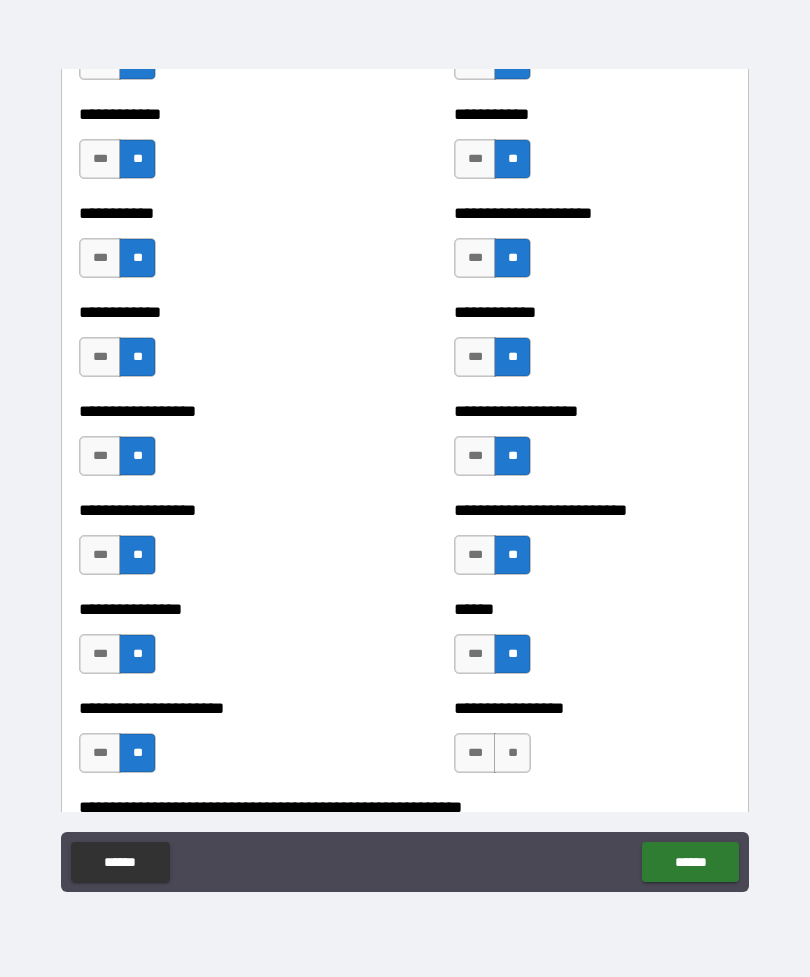 click on "**" at bounding box center [512, 753] 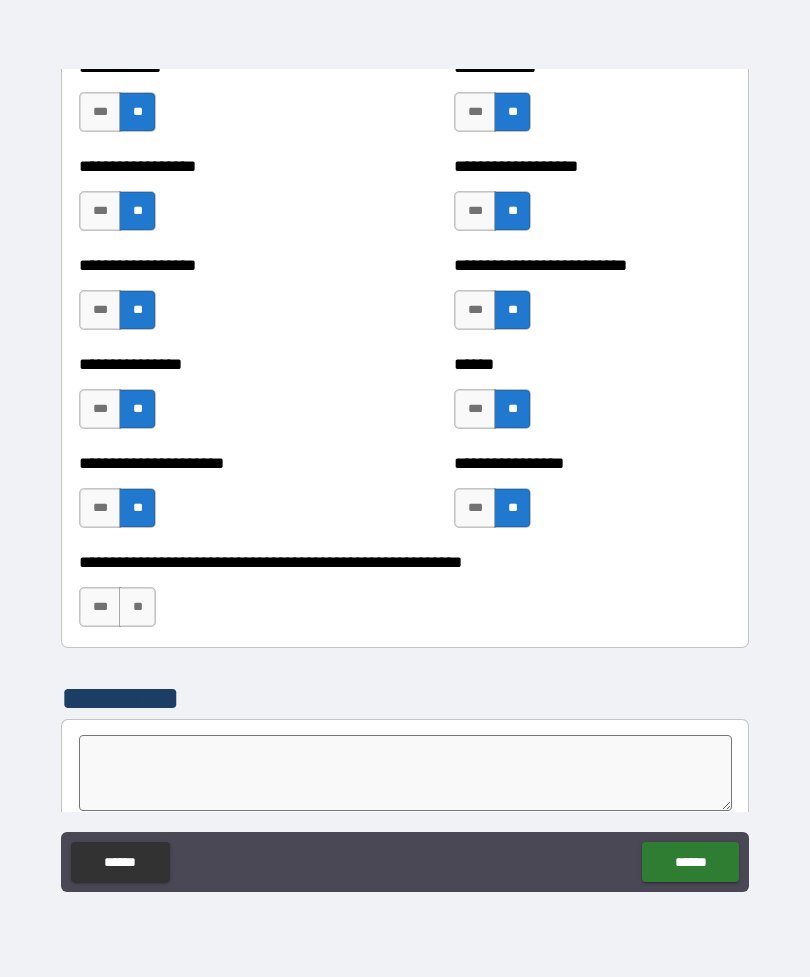 scroll, scrollTop: 4063, scrollLeft: 0, axis: vertical 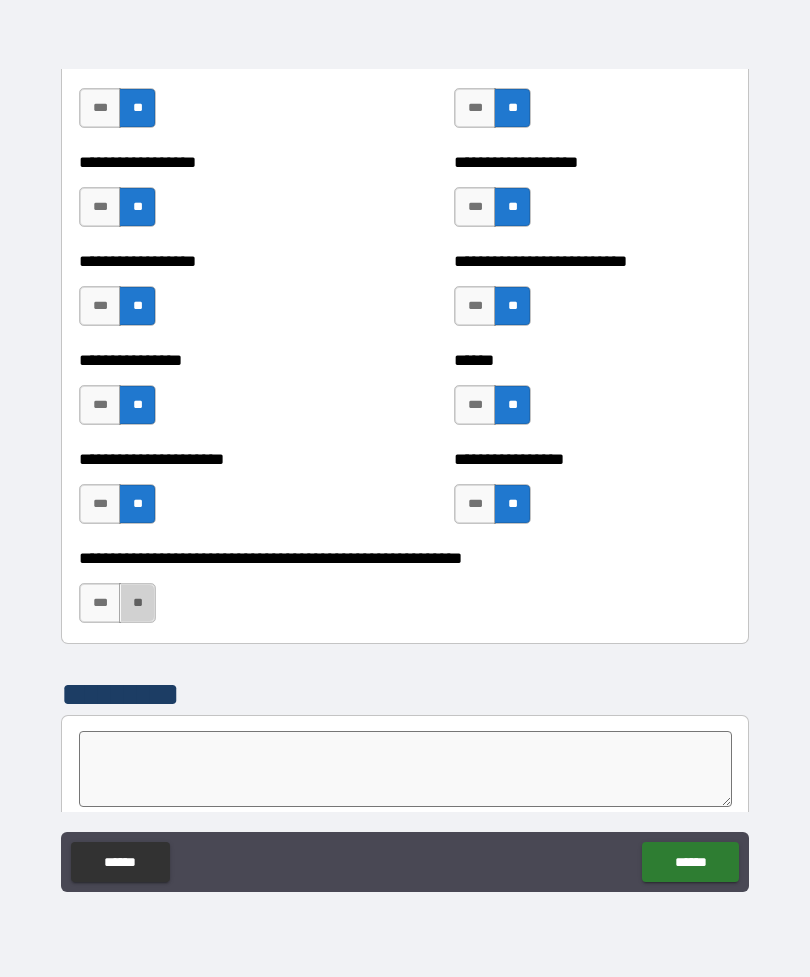 click on "**" at bounding box center (137, 603) 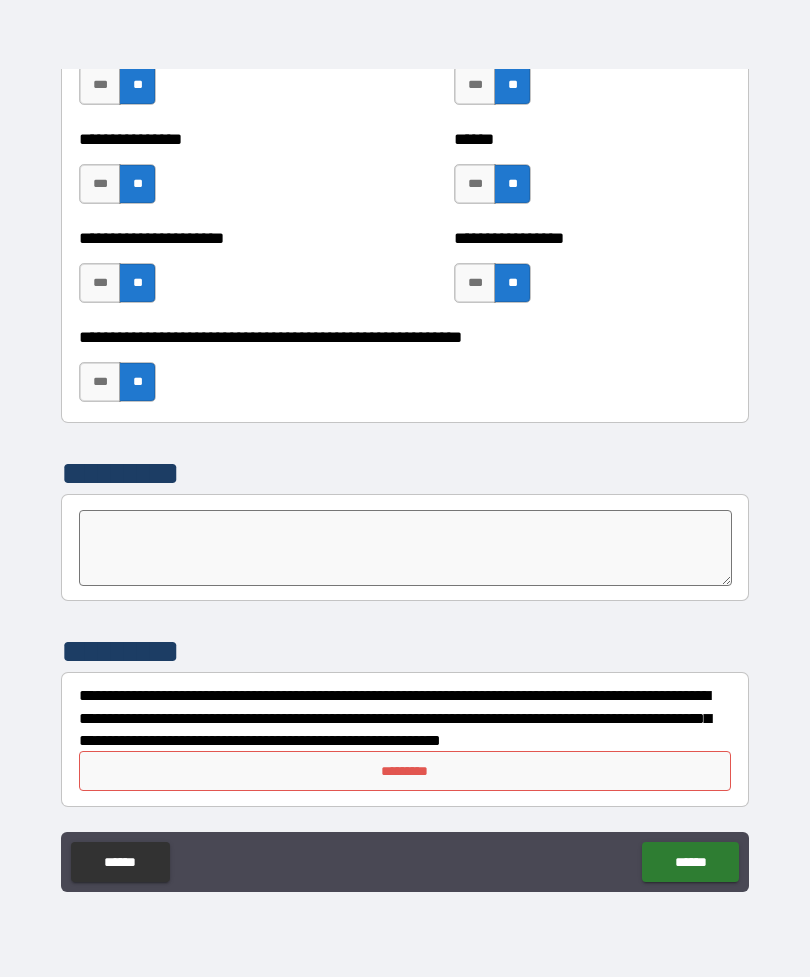 scroll, scrollTop: 4284, scrollLeft: 0, axis: vertical 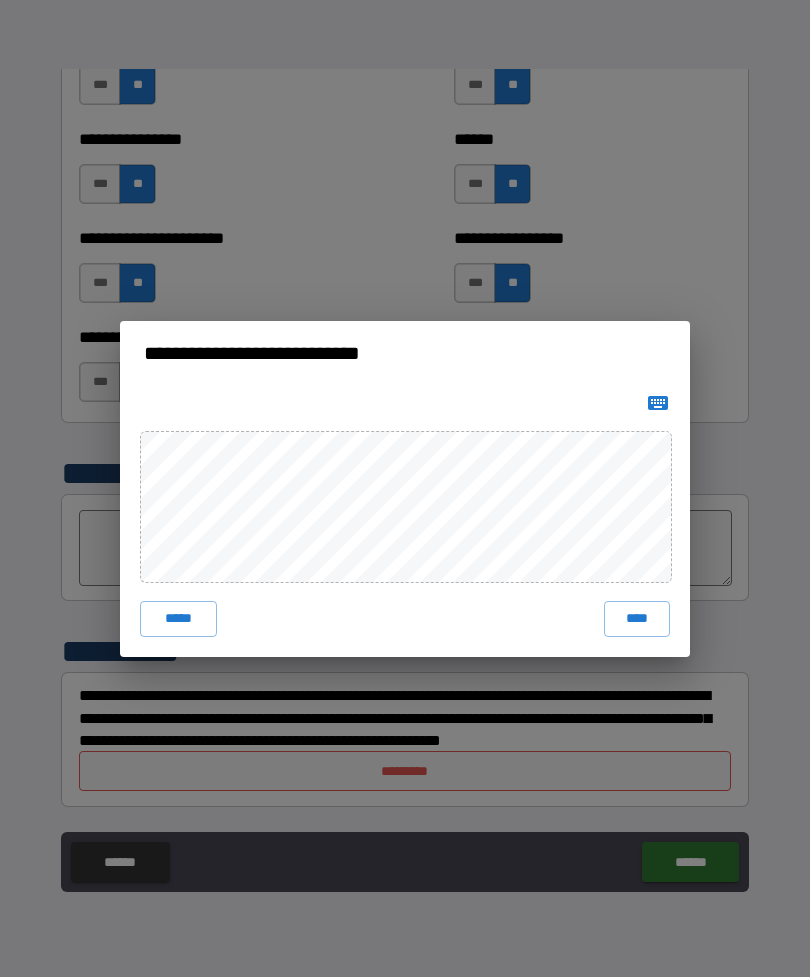 click on "****" at bounding box center [637, 619] 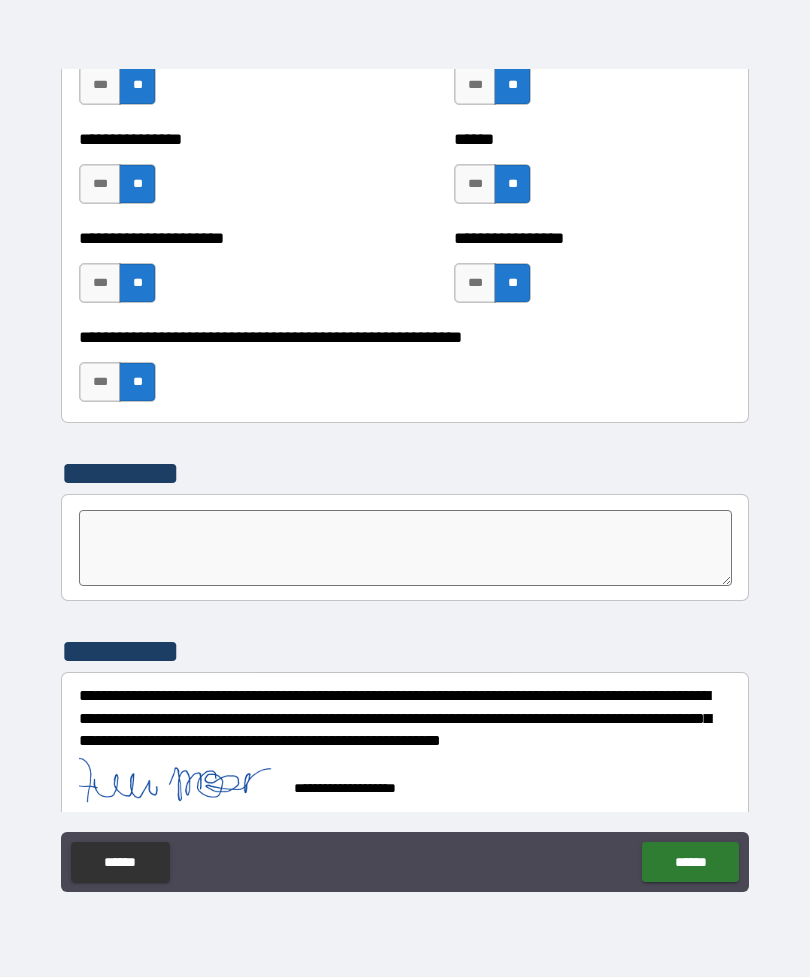 scroll, scrollTop: 4274, scrollLeft: 0, axis: vertical 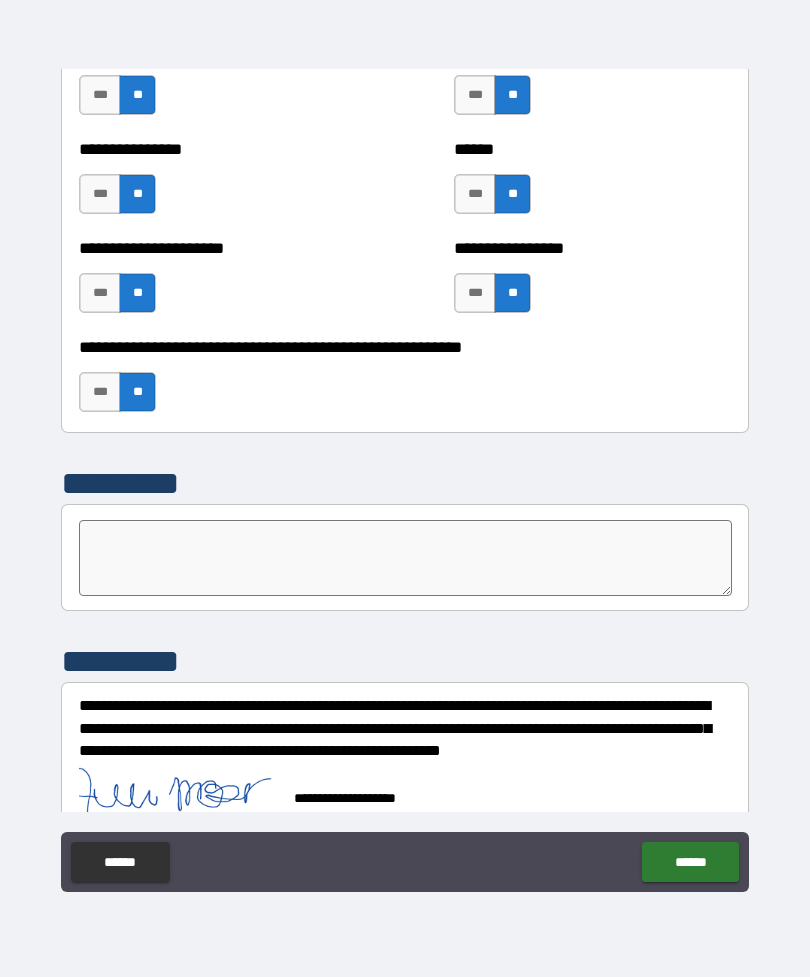 click on "******" at bounding box center [690, 862] 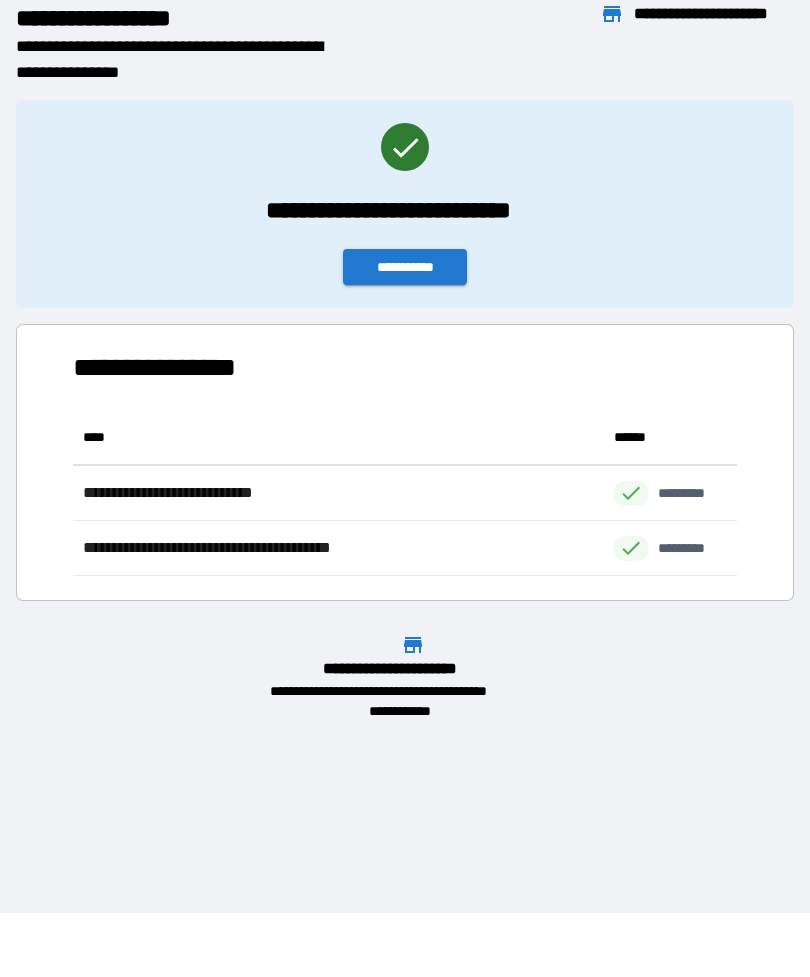 scroll, scrollTop: 1, scrollLeft: 1, axis: both 